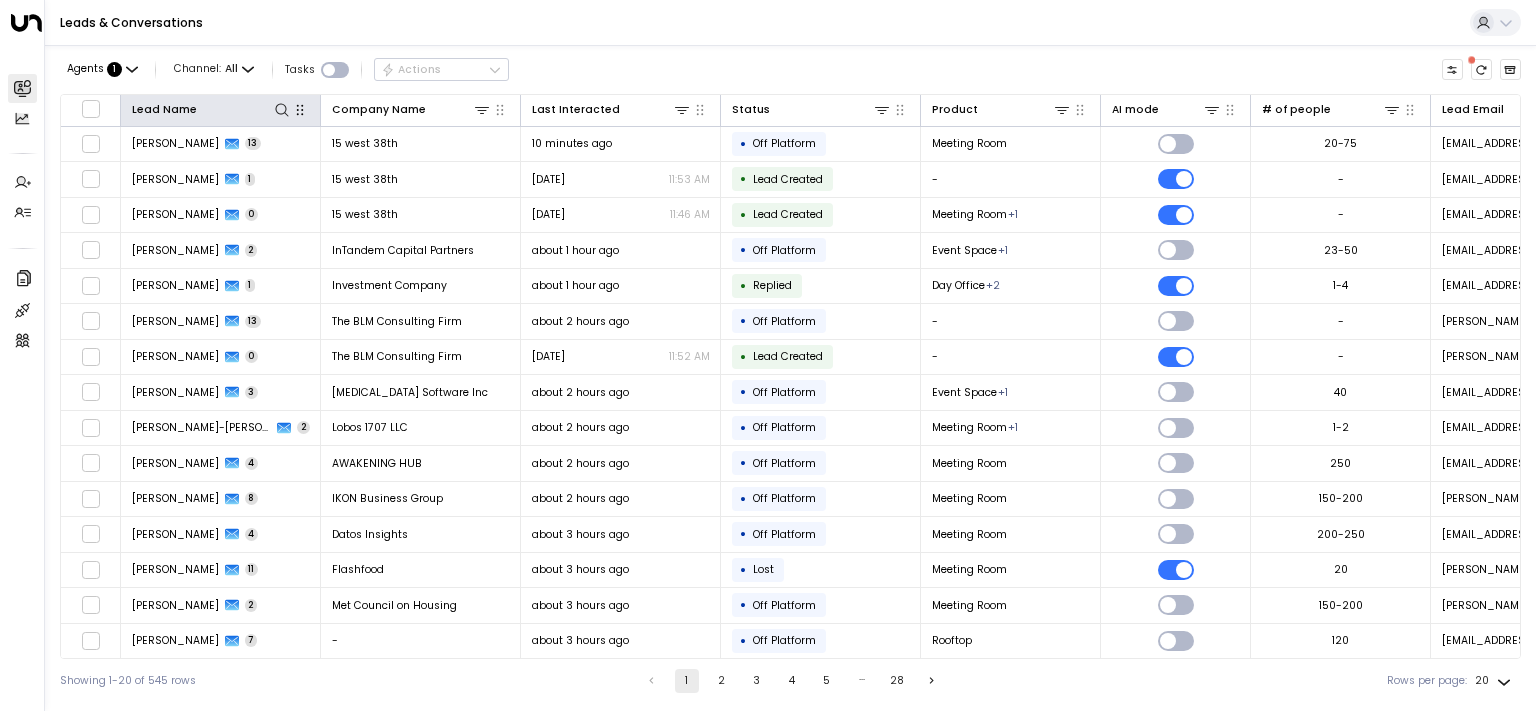 scroll, scrollTop: 0, scrollLeft: 0, axis: both 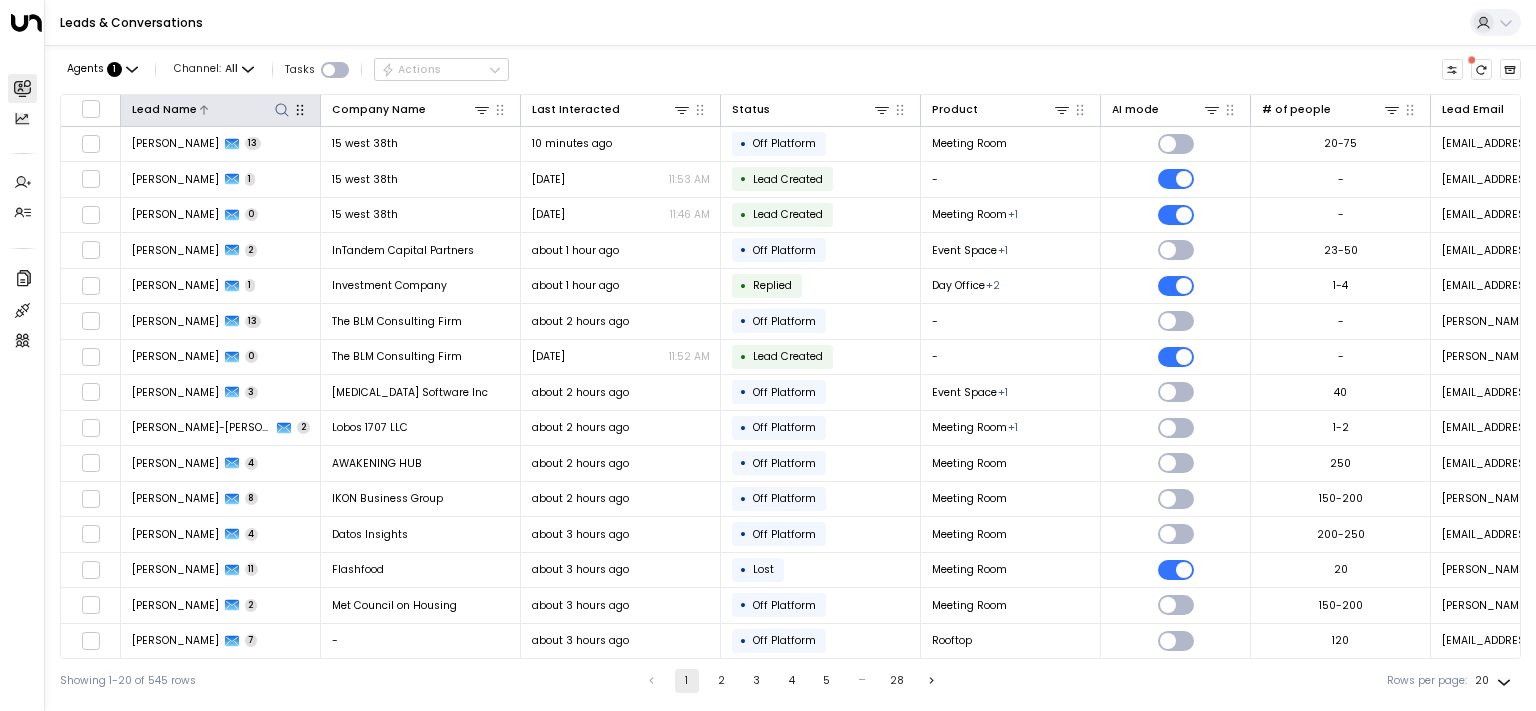 click 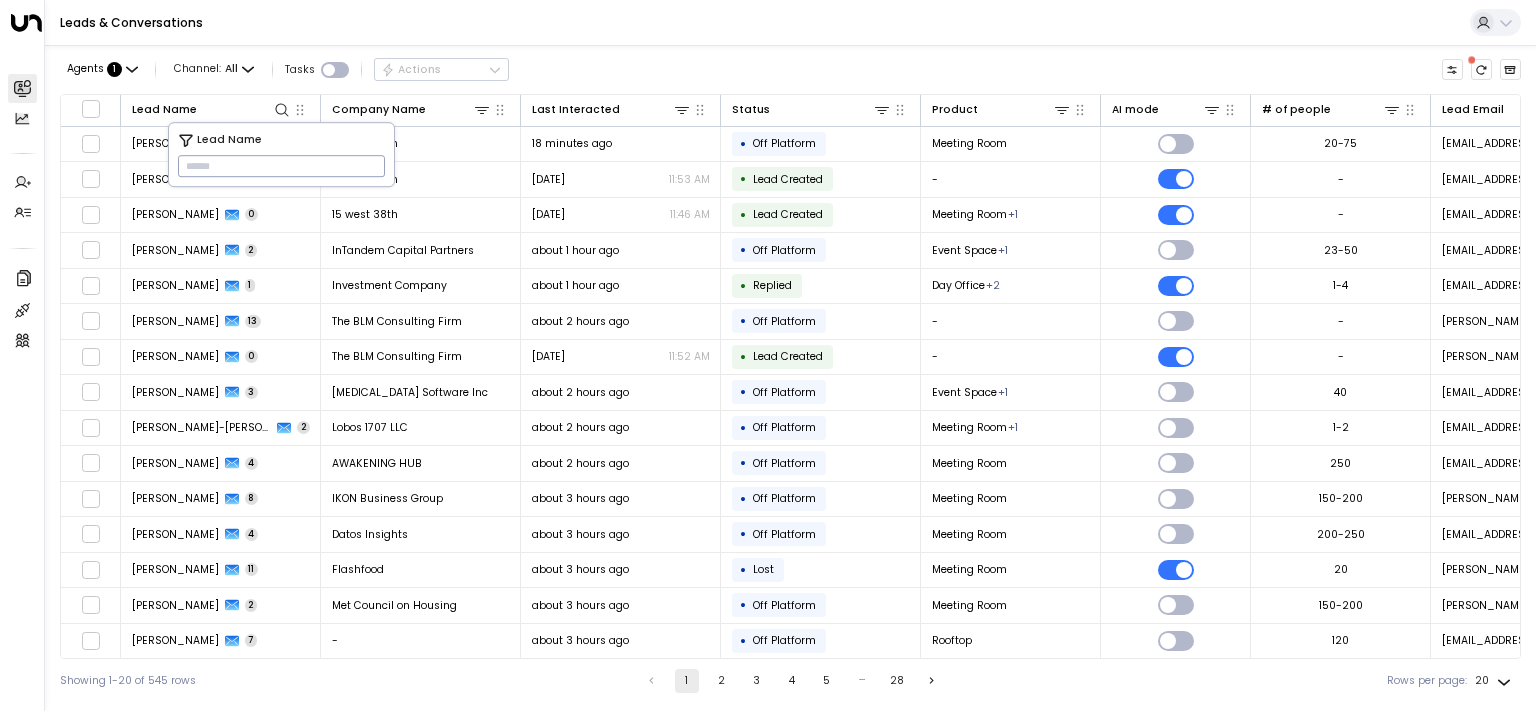 type on "********" 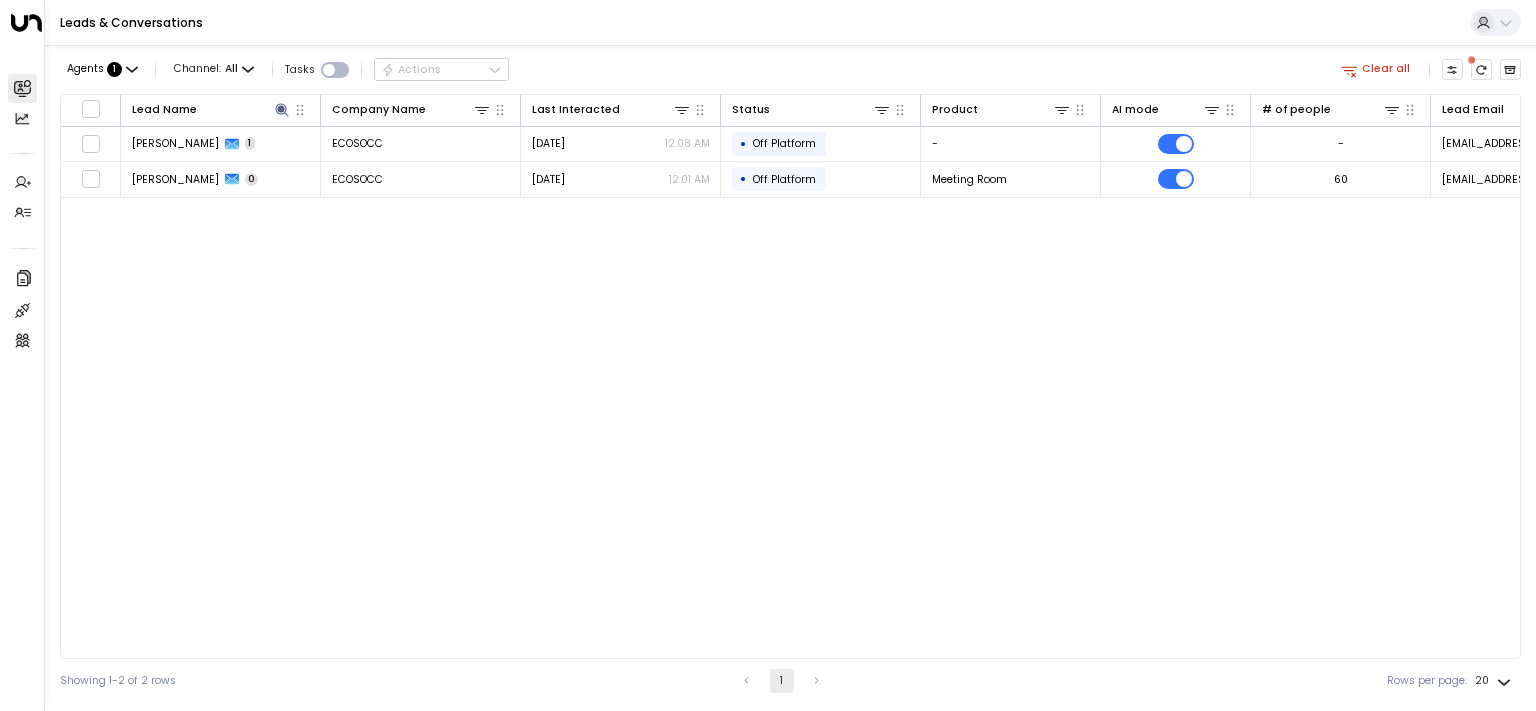 click on "Lead Name Company Name Last Interacted Status Product AI mode # of people Lead Email Phone Location [PERSON_NAME] 1 ECOSOCC [DATE] 12:08 AM • Off Platform - - [EMAIL_ADDRESS][DOMAIN_NAME] [PHONE_NUMBER] - [PERSON_NAME] 0 ECOSOCC [DATE] 12:01 AM • Off Platform Meeting Room 60 [EMAIL_ADDRESS][DOMAIN_NAME] [PHONE_NUMBER] [GEOGRAPHIC_DATA]" at bounding box center [790, 376] 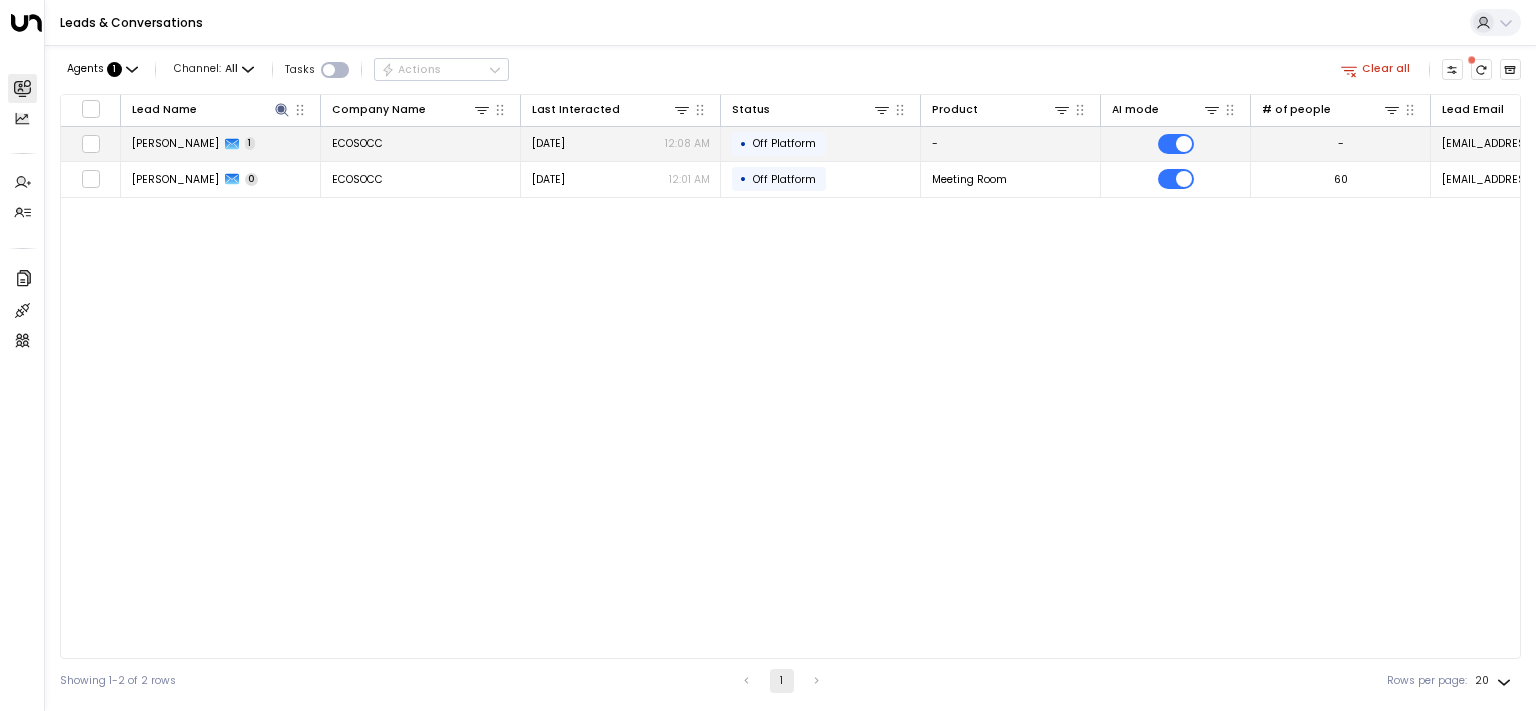 click on "[PERSON_NAME]" at bounding box center (175, 143) 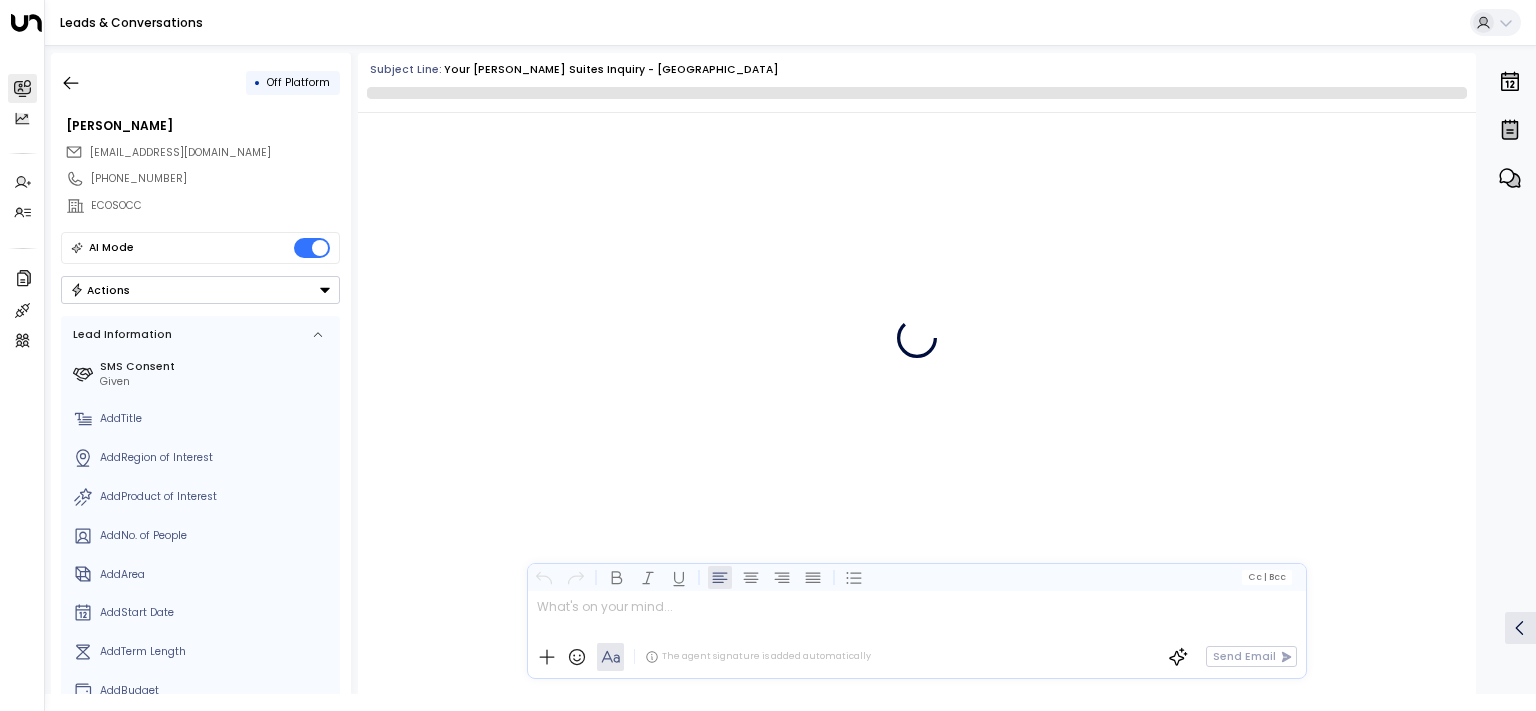 scroll, scrollTop: 343, scrollLeft: 0, axis: vertical 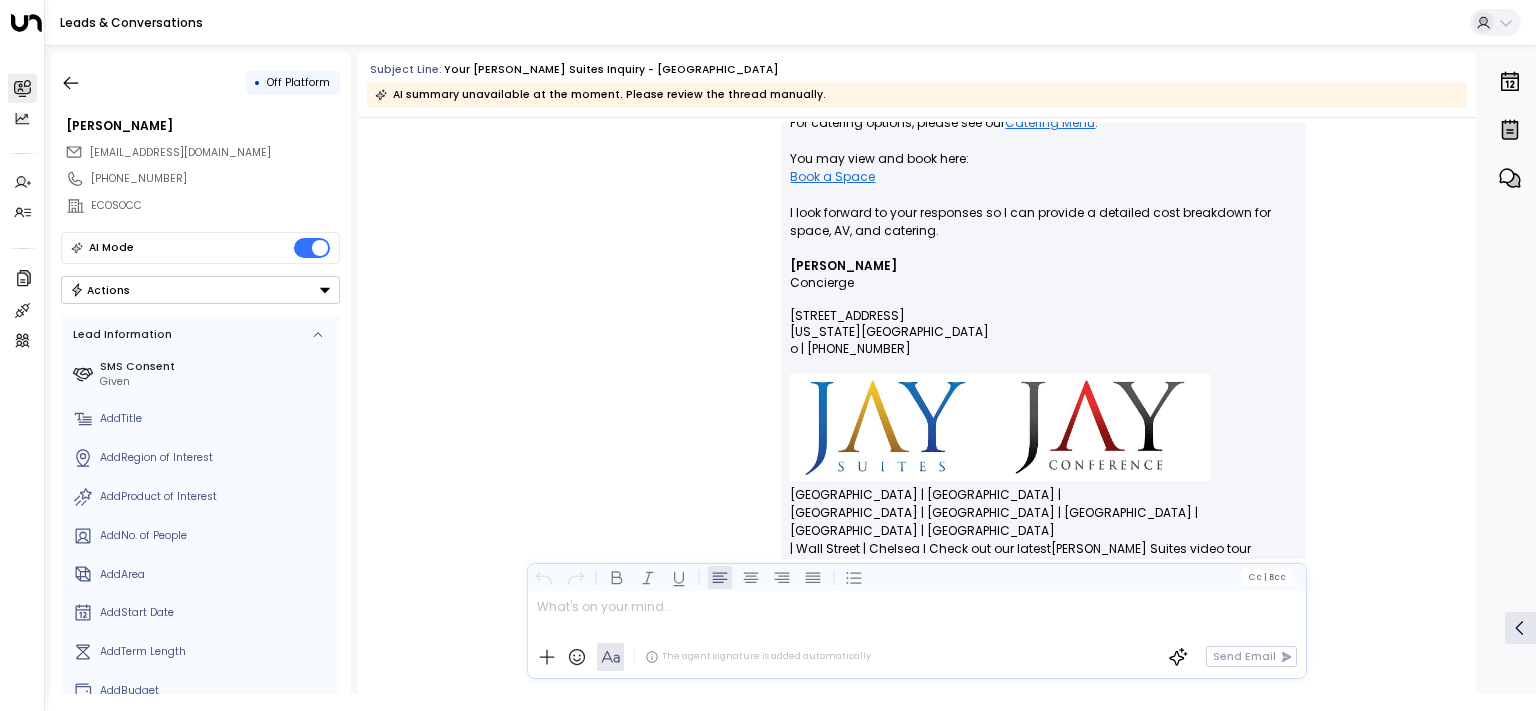 click on "Actions" at bounding box center (200, 290) 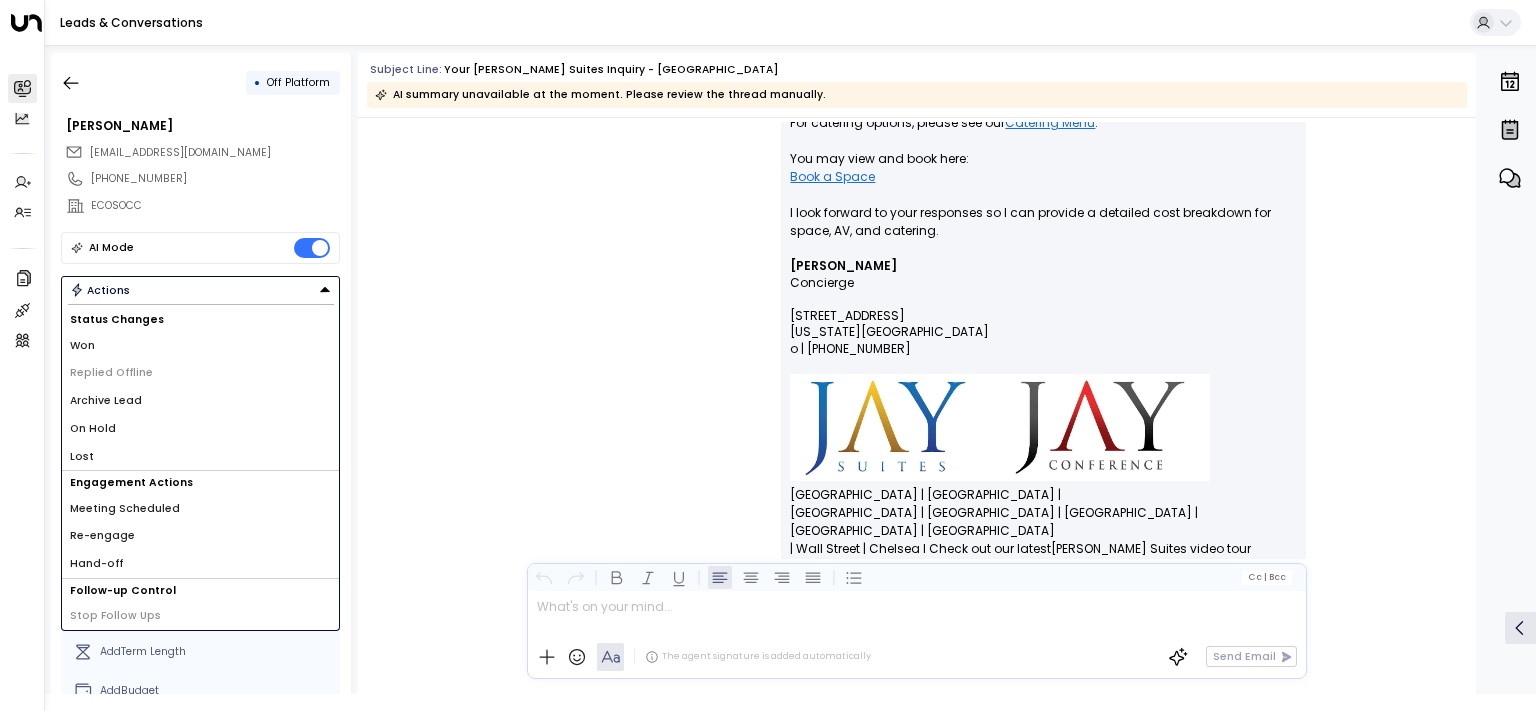 click on "Re-engage" at bounding box center [200, 536] 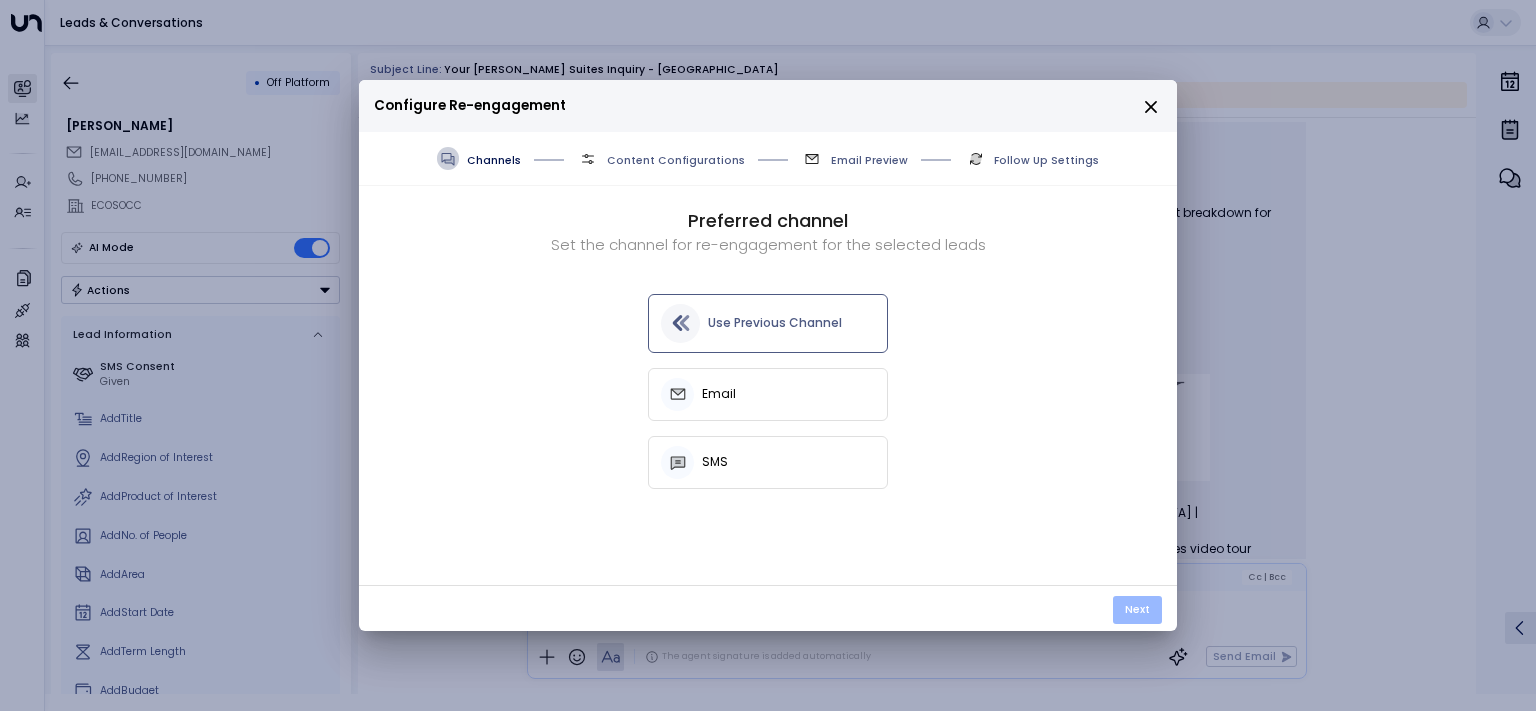 click on "Next" at bounding box center [1137, 610] 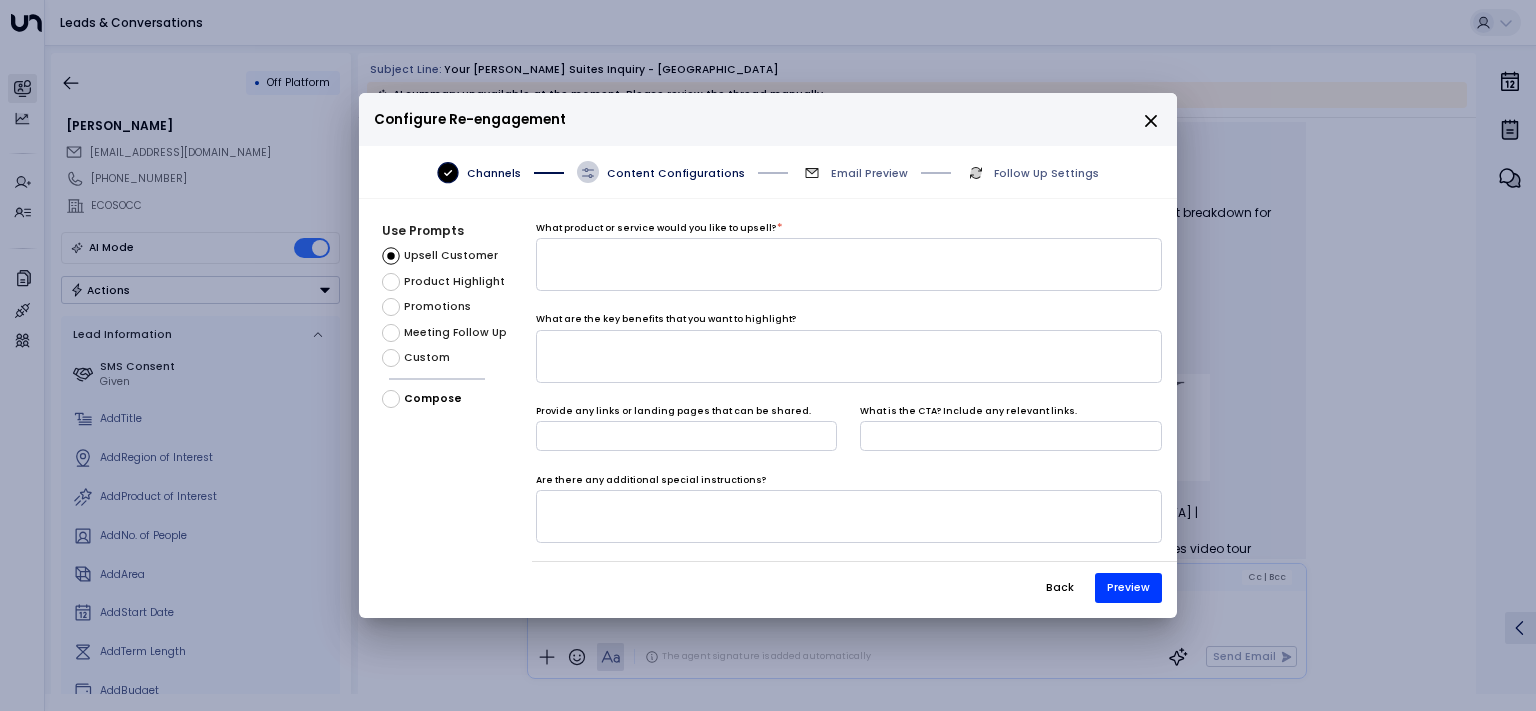 click on "Custom" at bounding box center (427, 358) 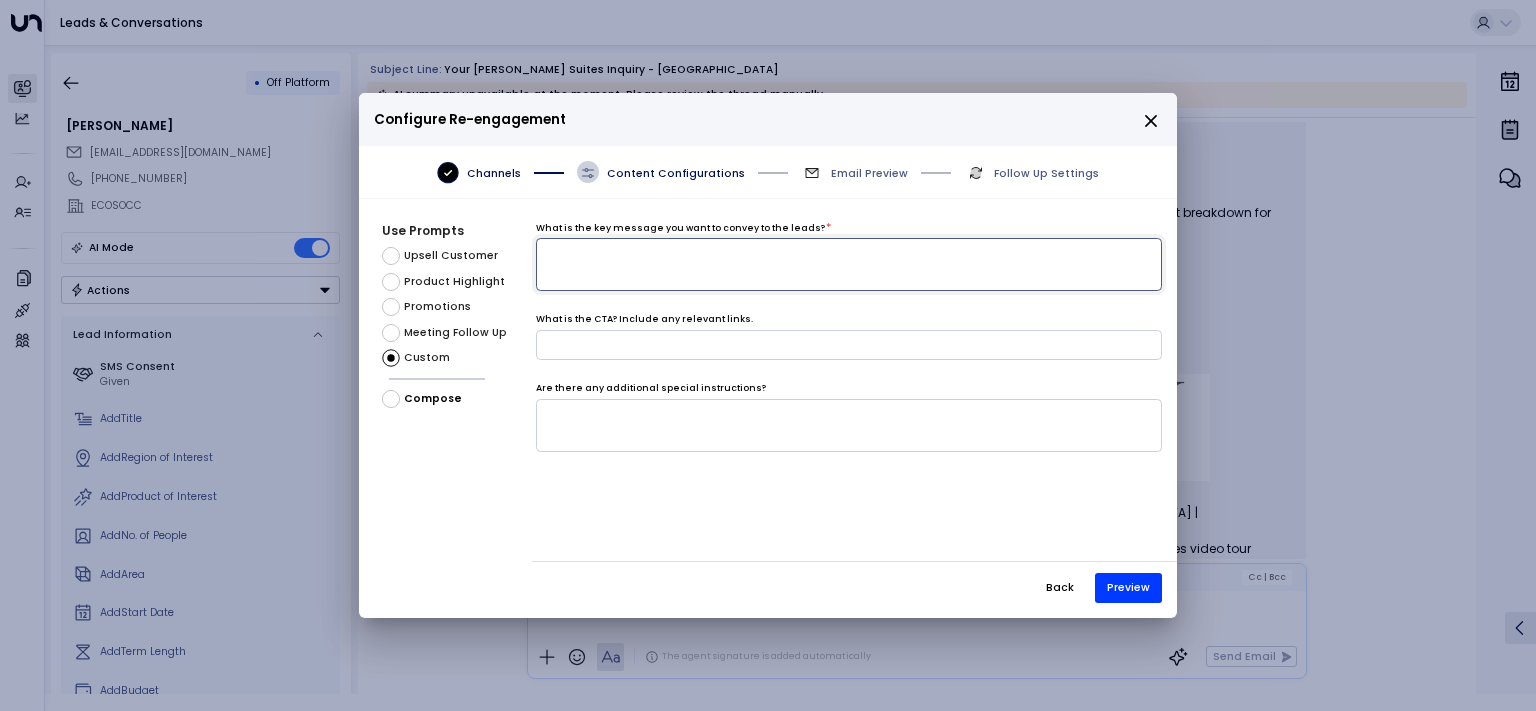click at bounding box center (849, 264) 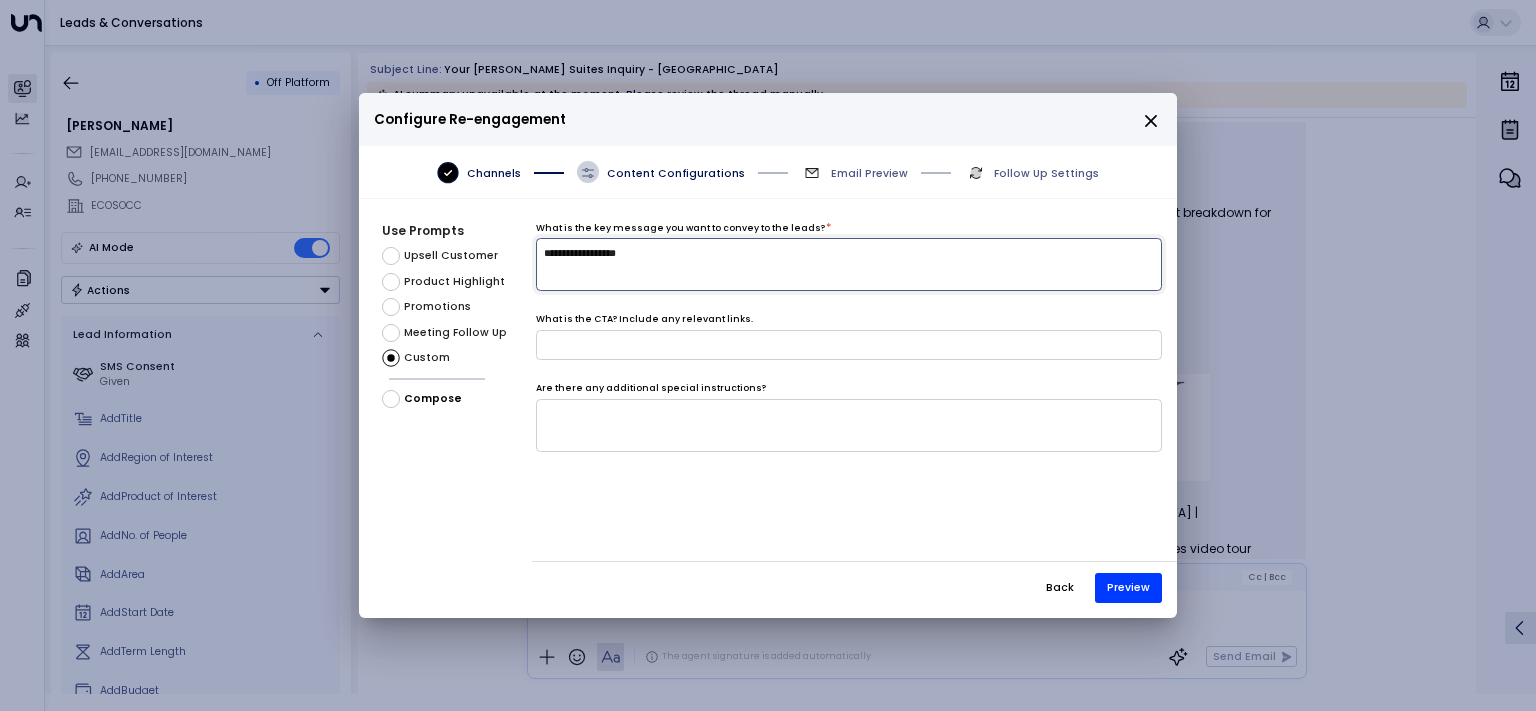 type on "**********" 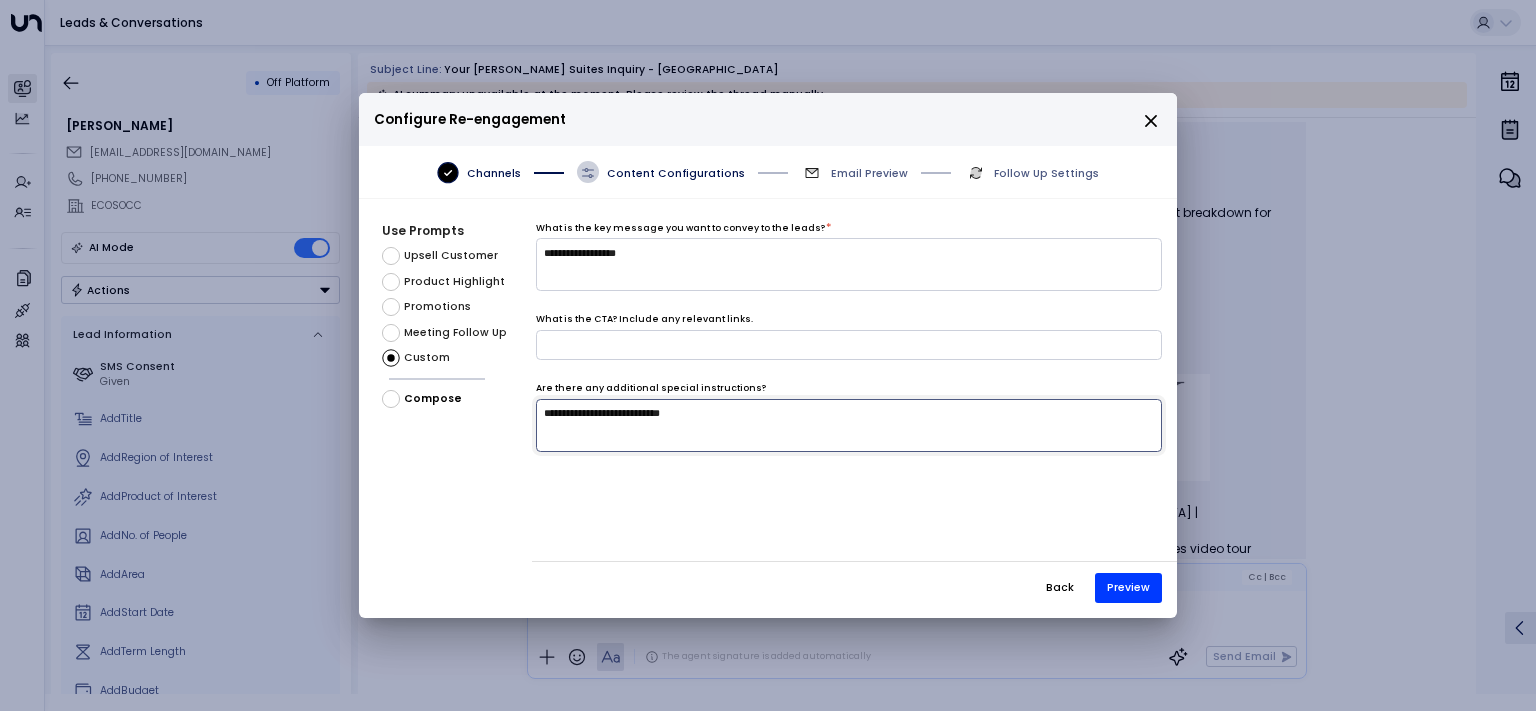 type on "**********" 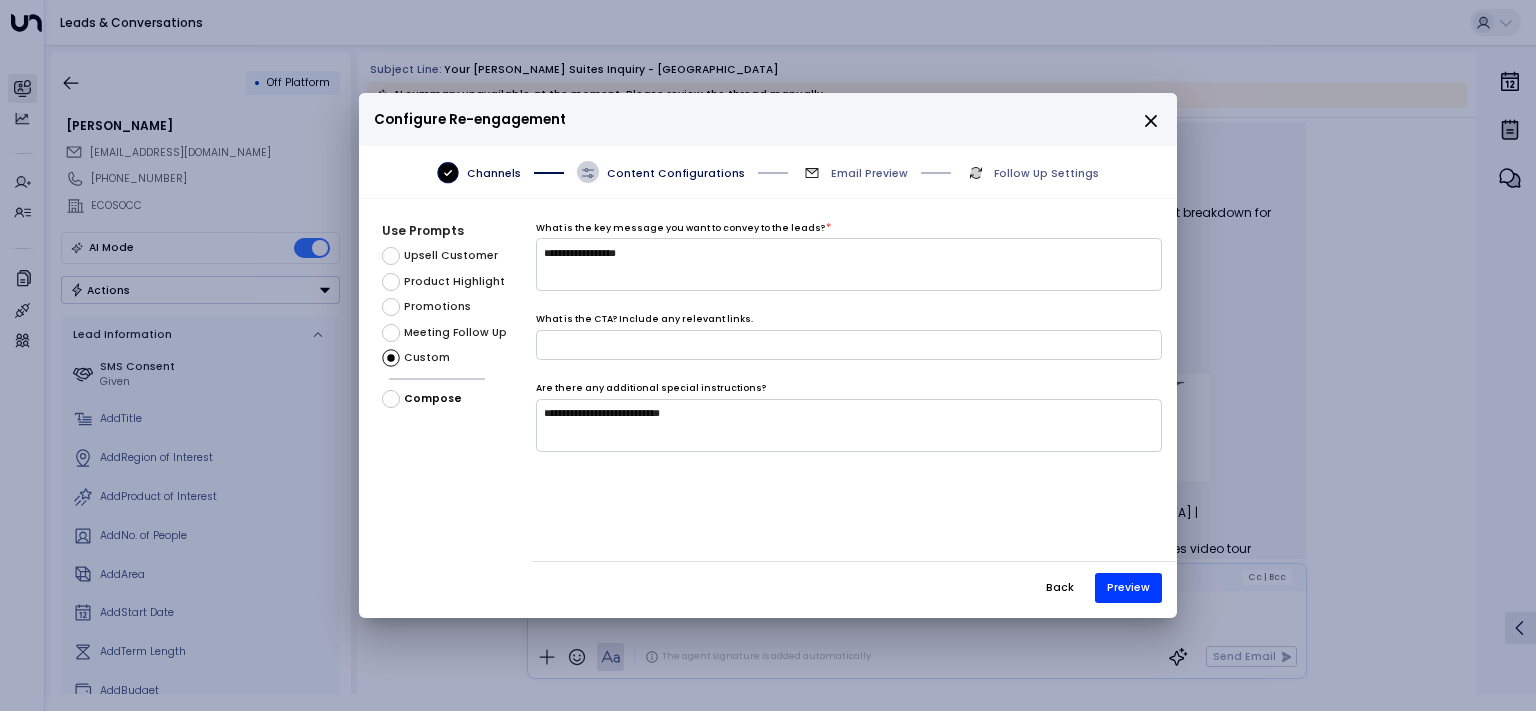 click on "**********" at bounding box center (768, 355) 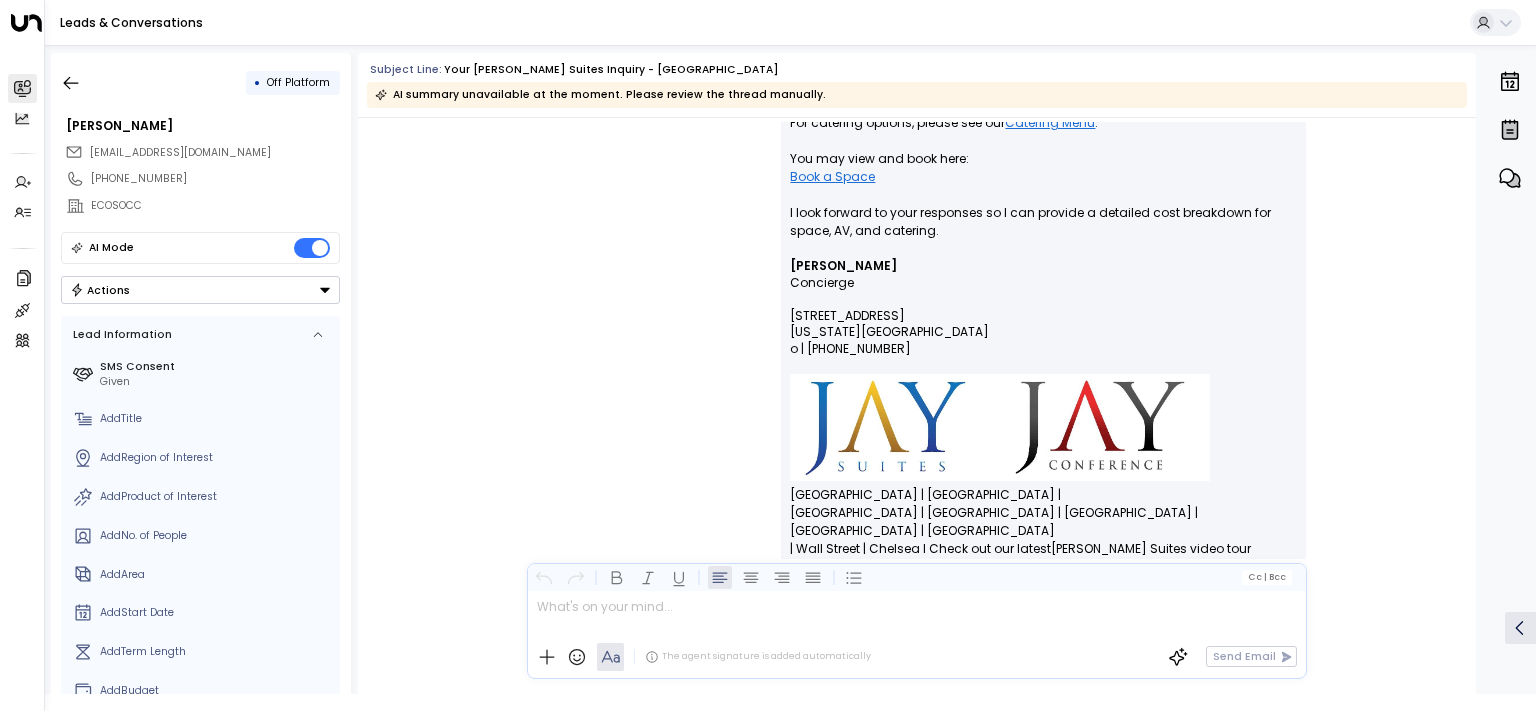 click on "**********" at bounding box center (768, 355) 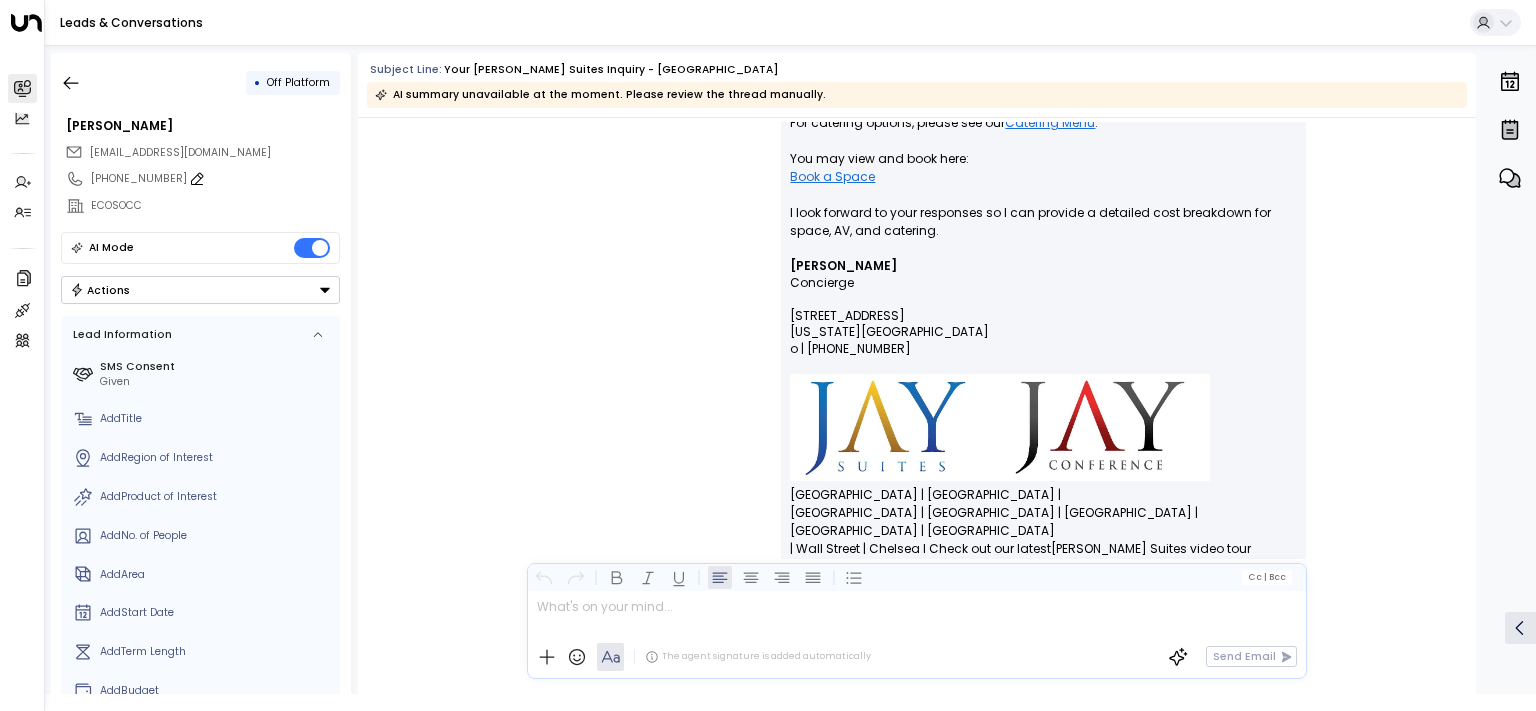 click on "[PHONE_NUMBER]" at bounding box center [215, 179] 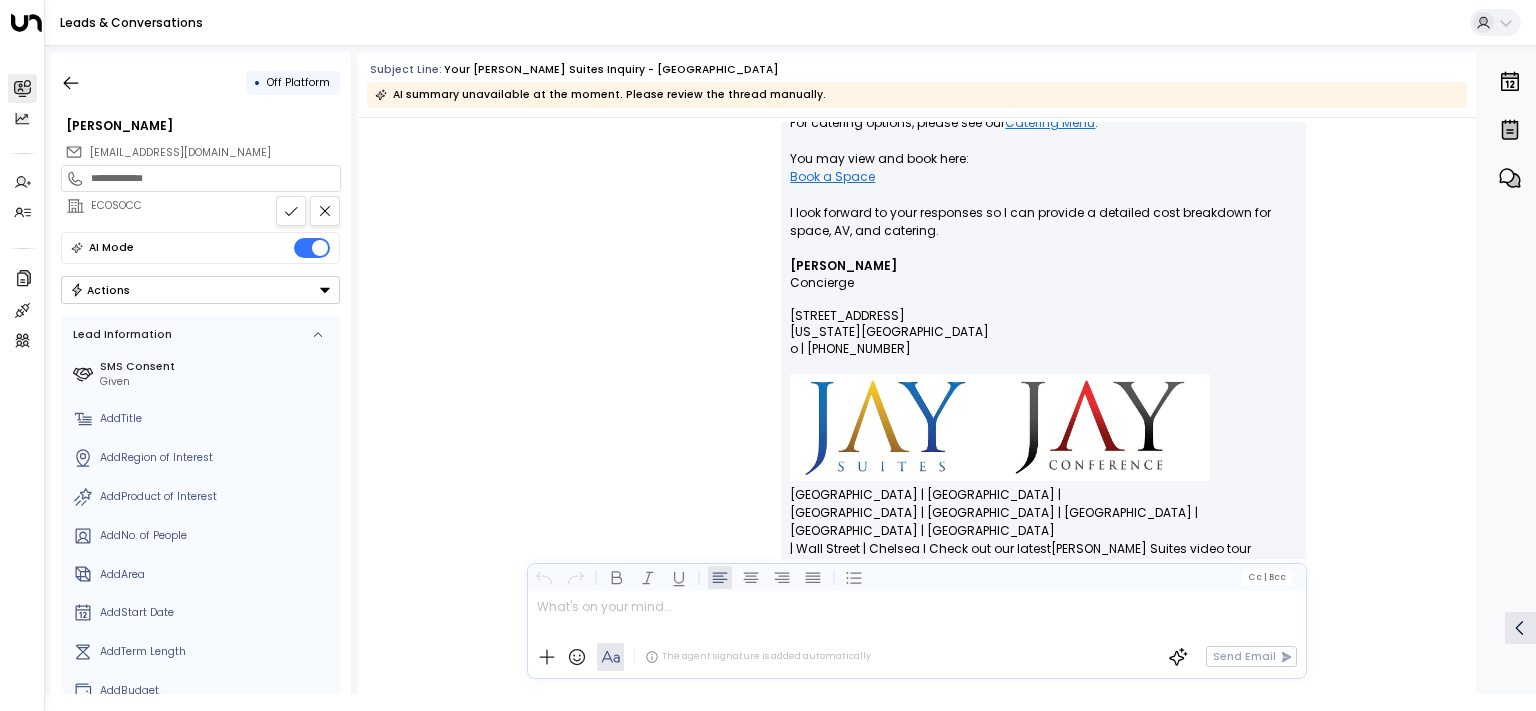 click on "Actions" at bounding box center (200, 290) 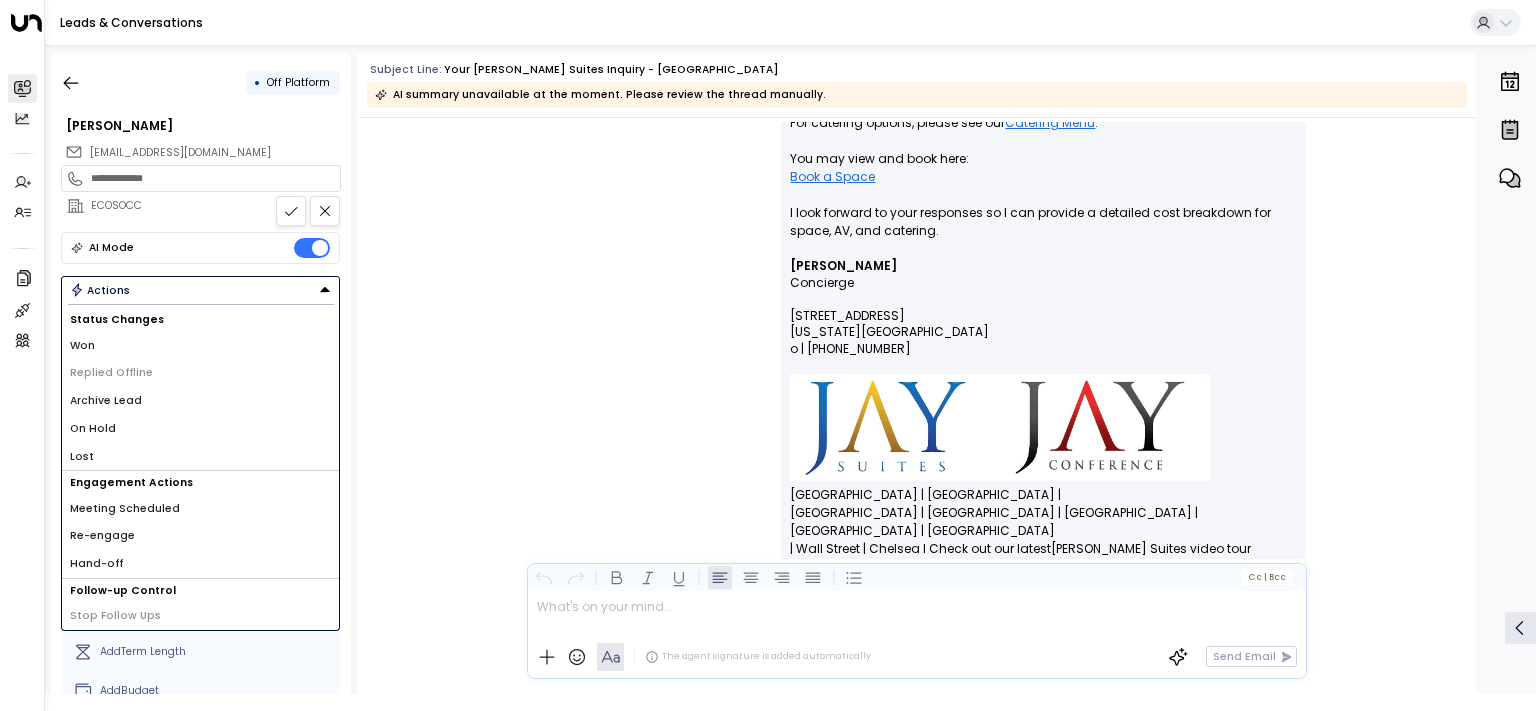 click on "Re-engage" at bounding box center [102, 536] 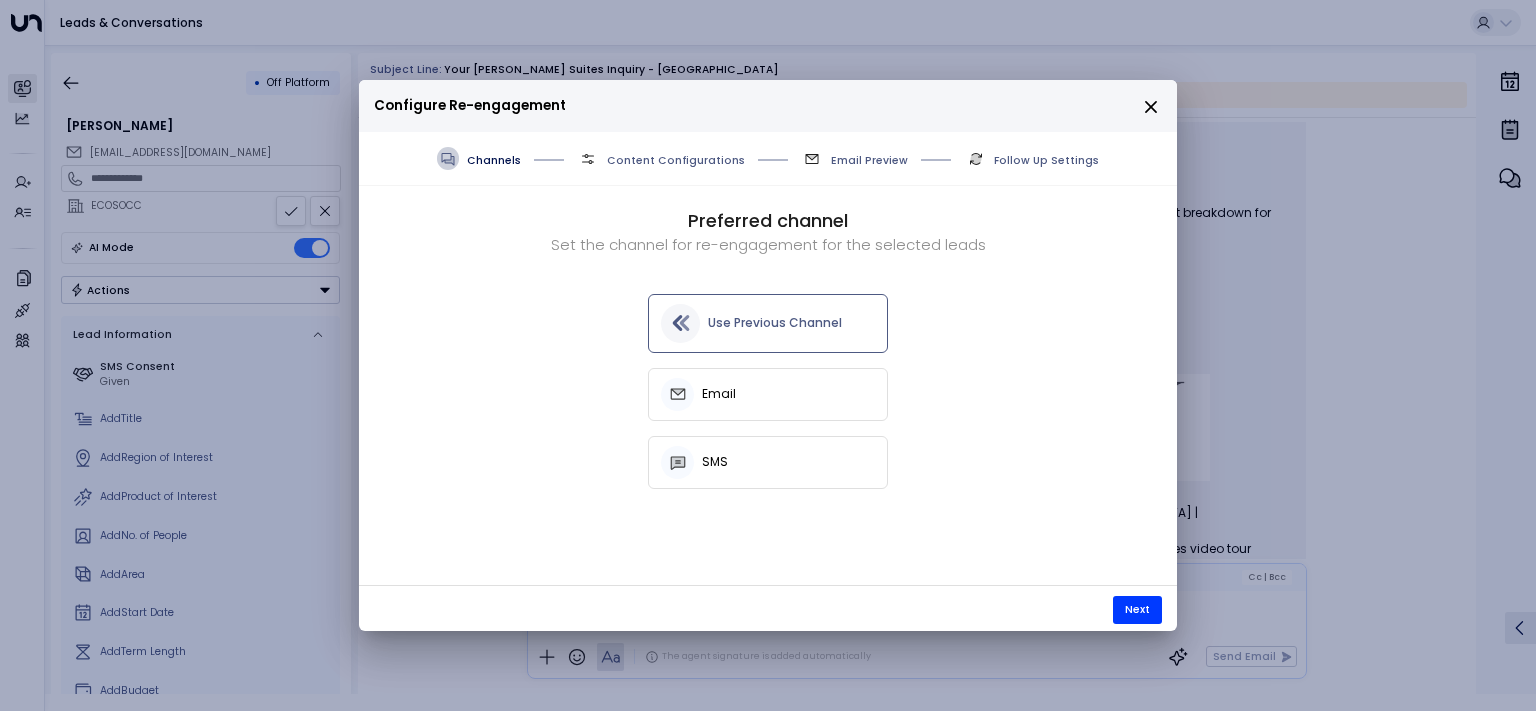 click on "Use Previous Channel" at bounding box center [775, 323] 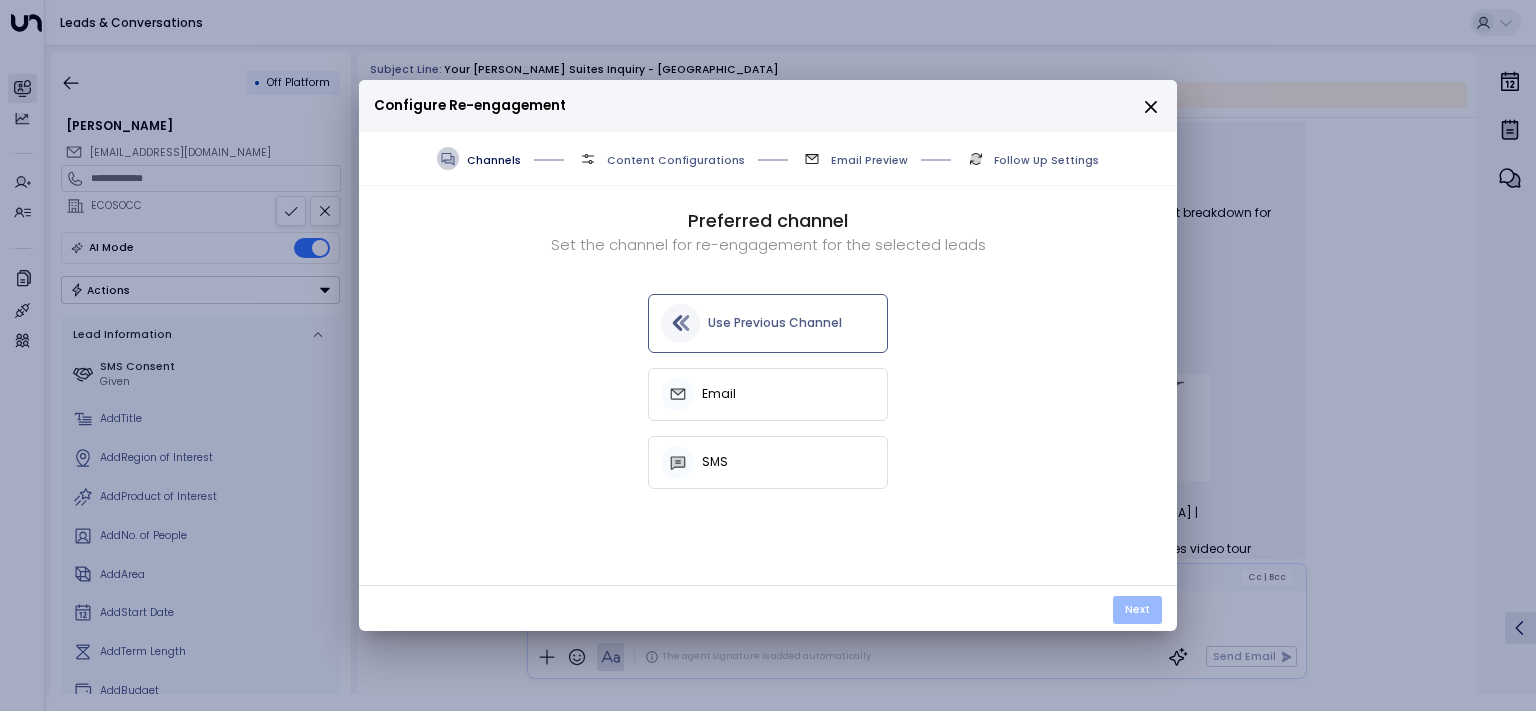 click on "Next" at bounding box center [1137, 610] 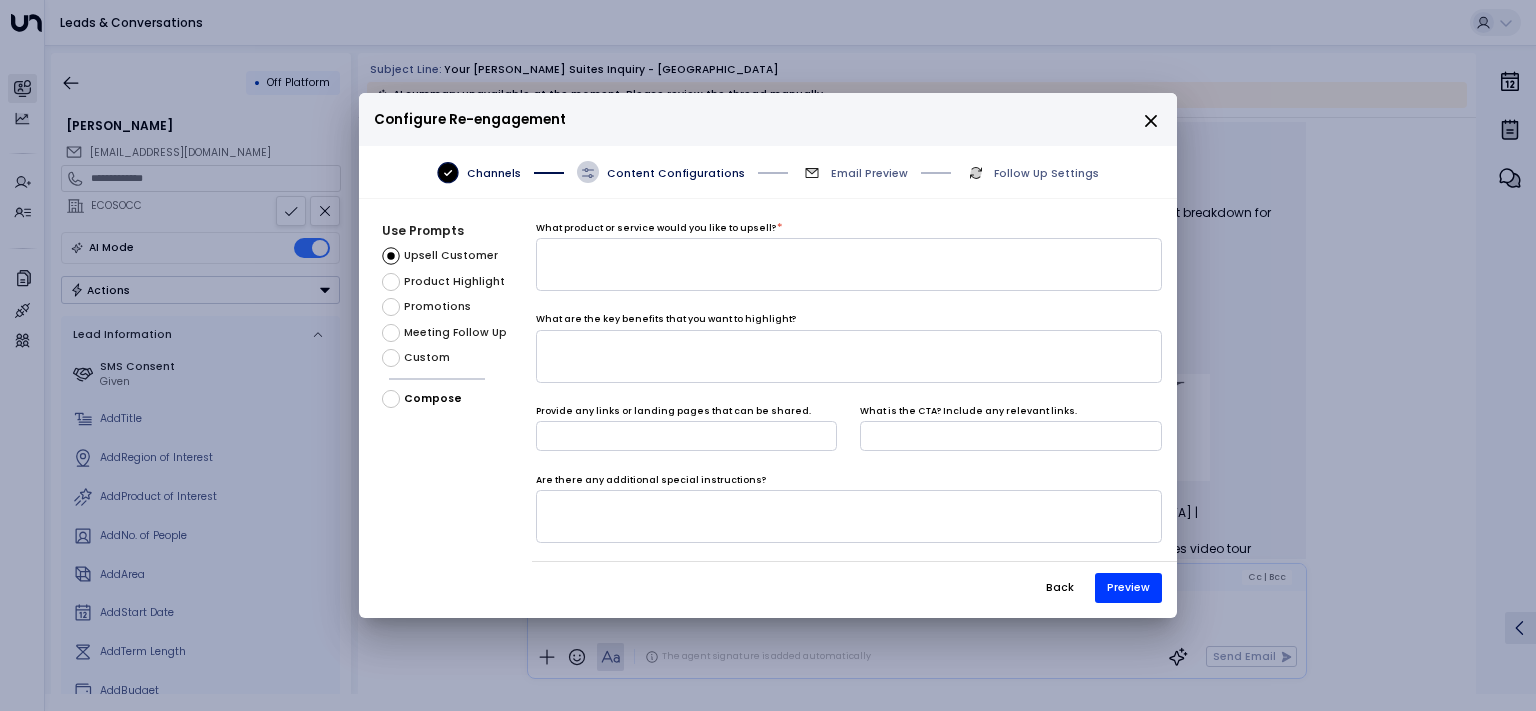 click on "Custom" at bounding box center (416, 358) 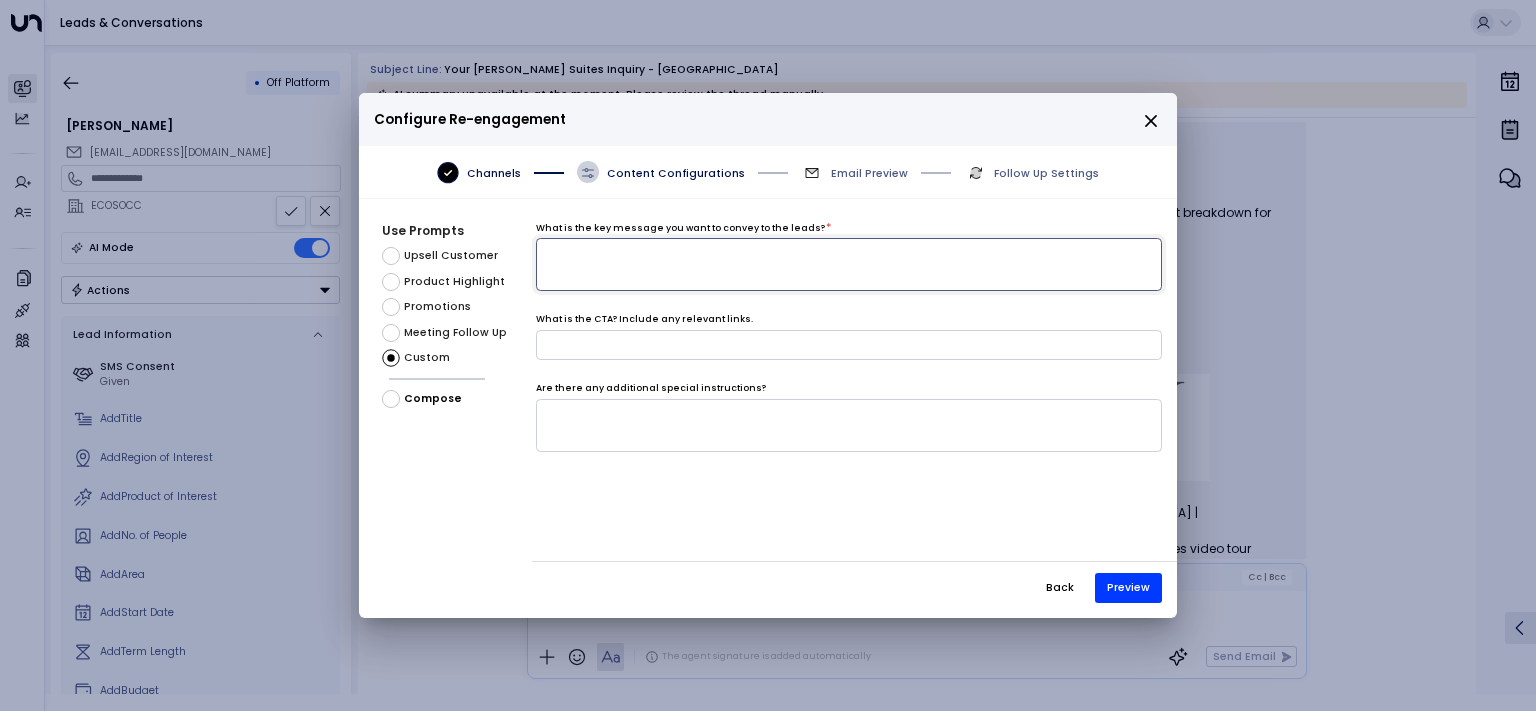 click at bounding box center [849, 264] 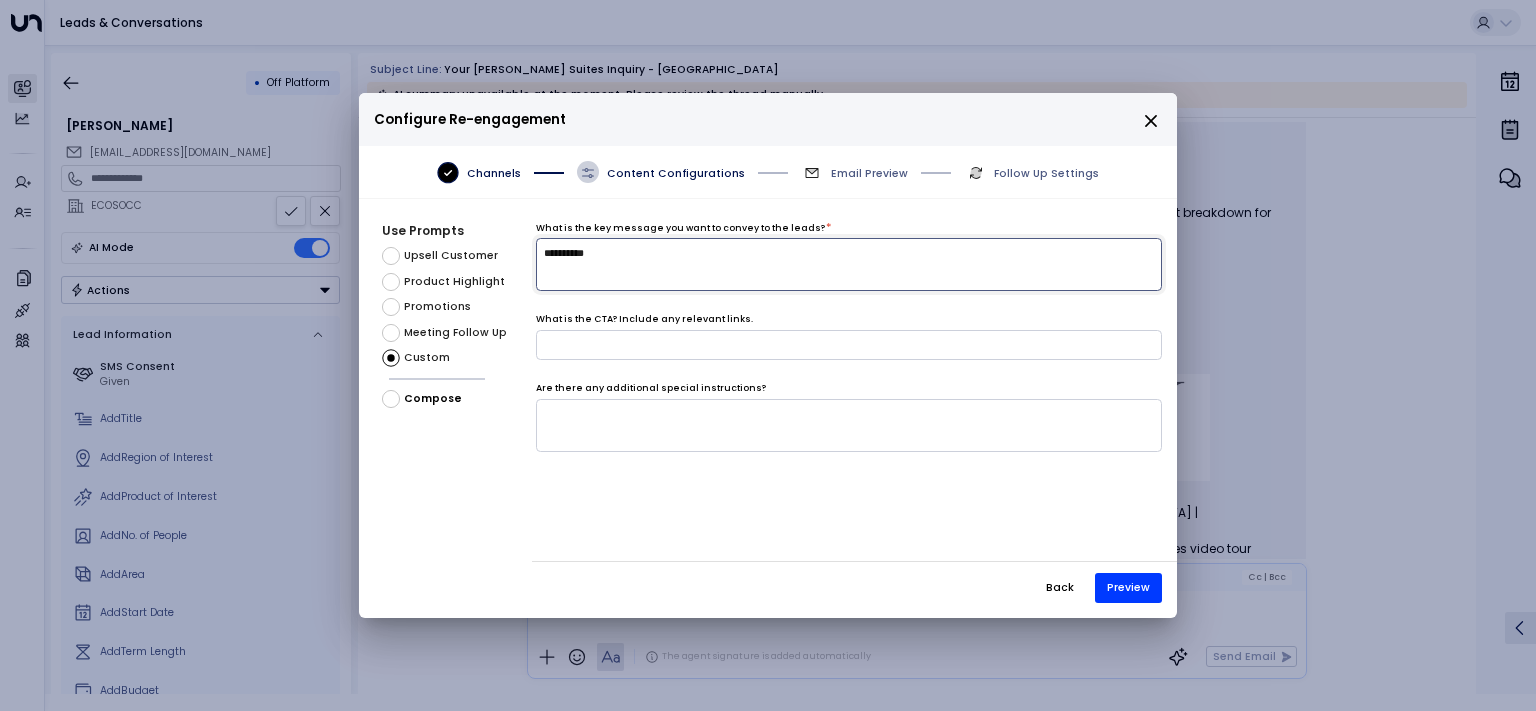 type on "*********" 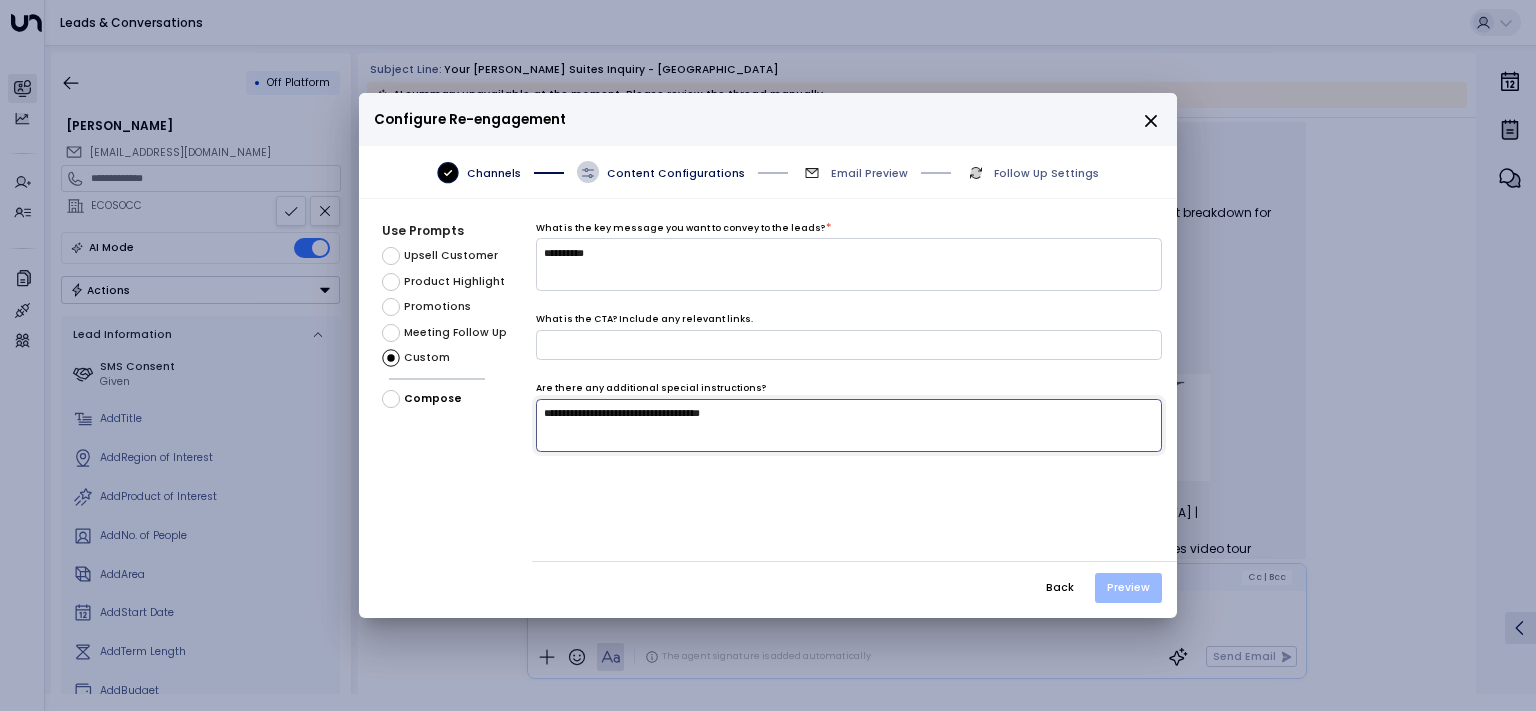 type on "**********" 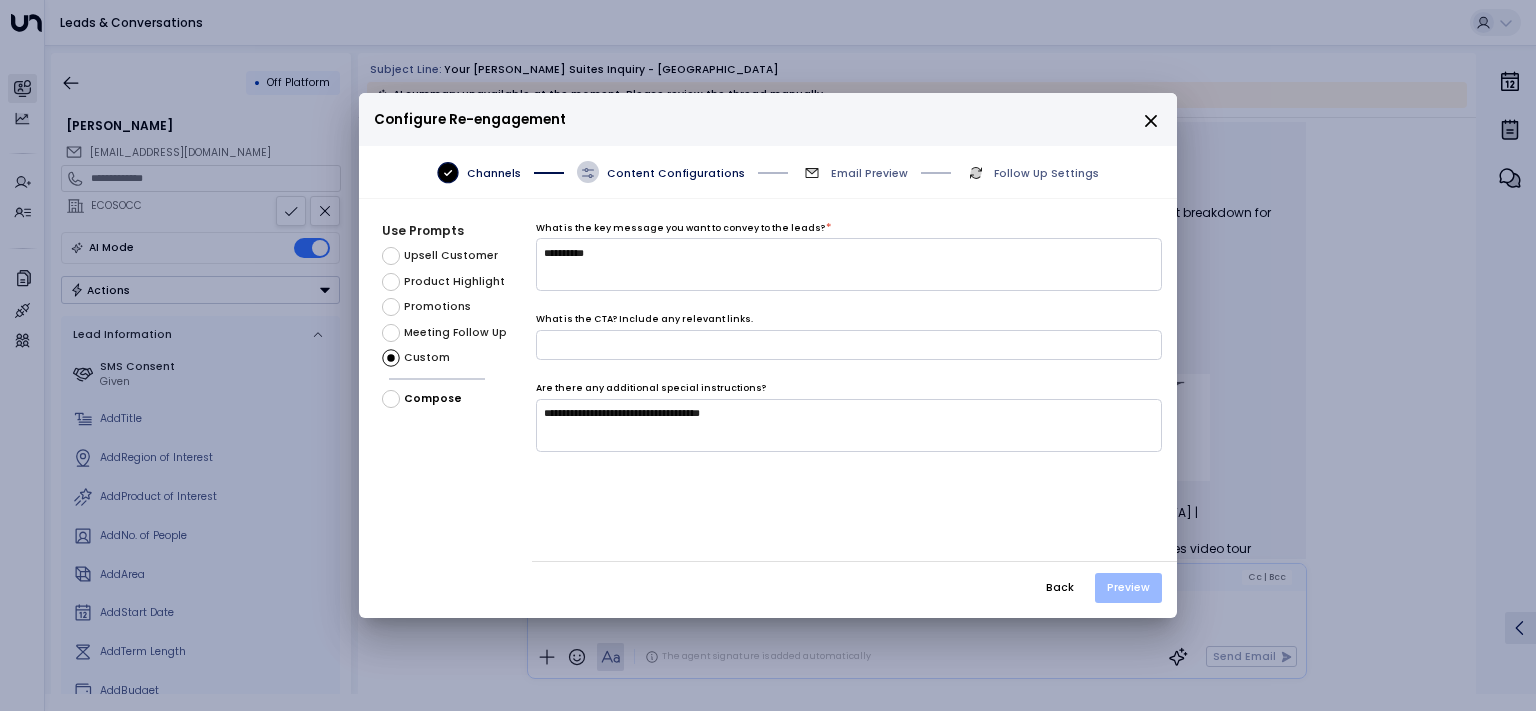 click on "Preview" at bounding box center (1128, 588) 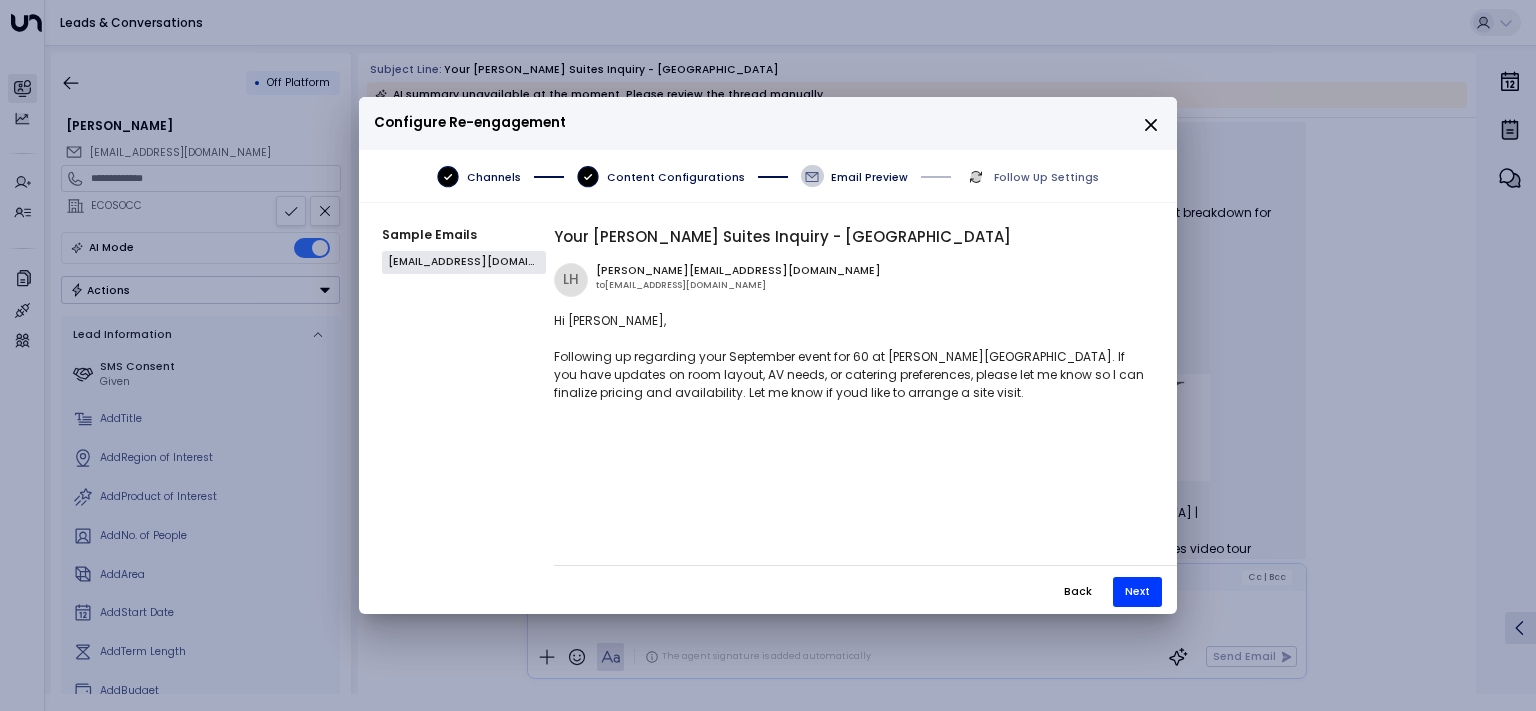 click on "Back" at bounding box center (1078, 592) 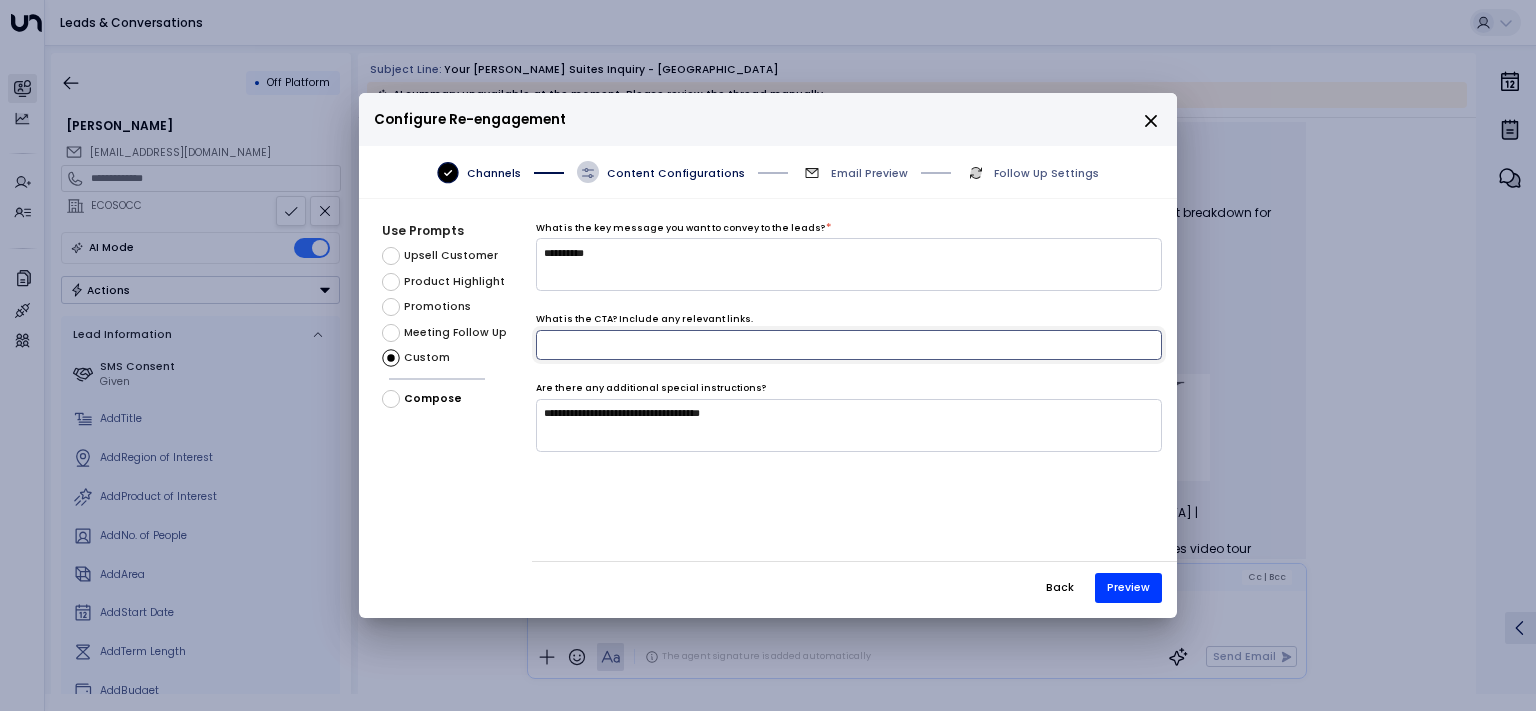 click at bounding box center (849, 345) 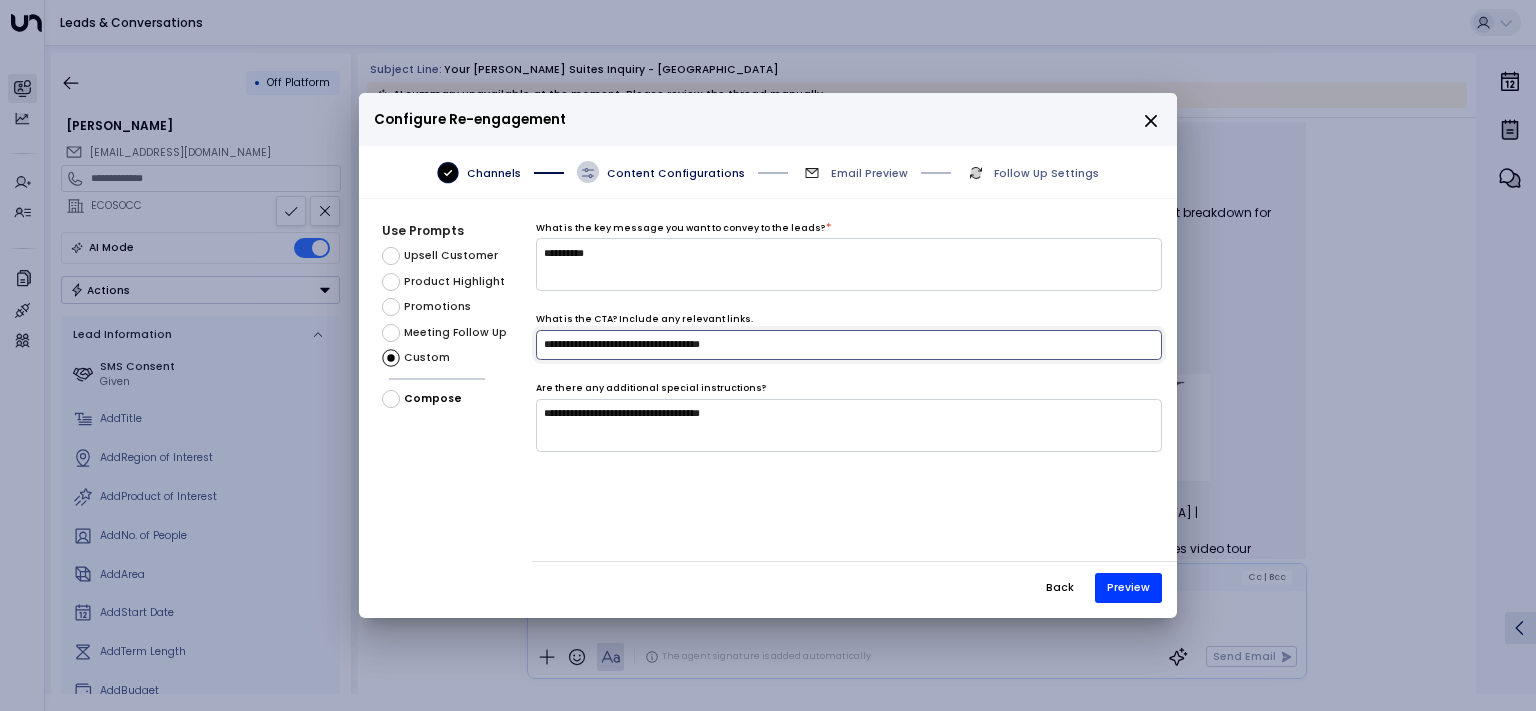 paste 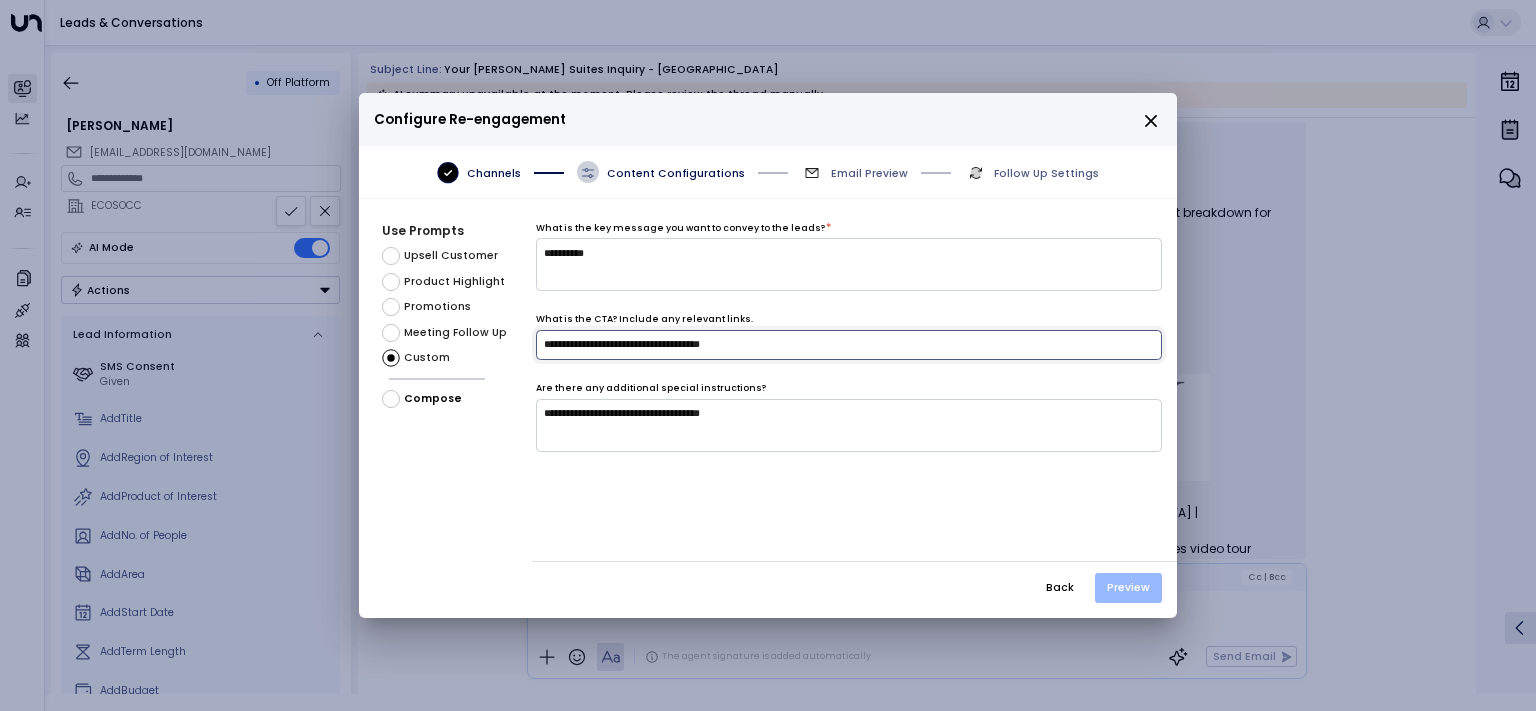 type on "**********" 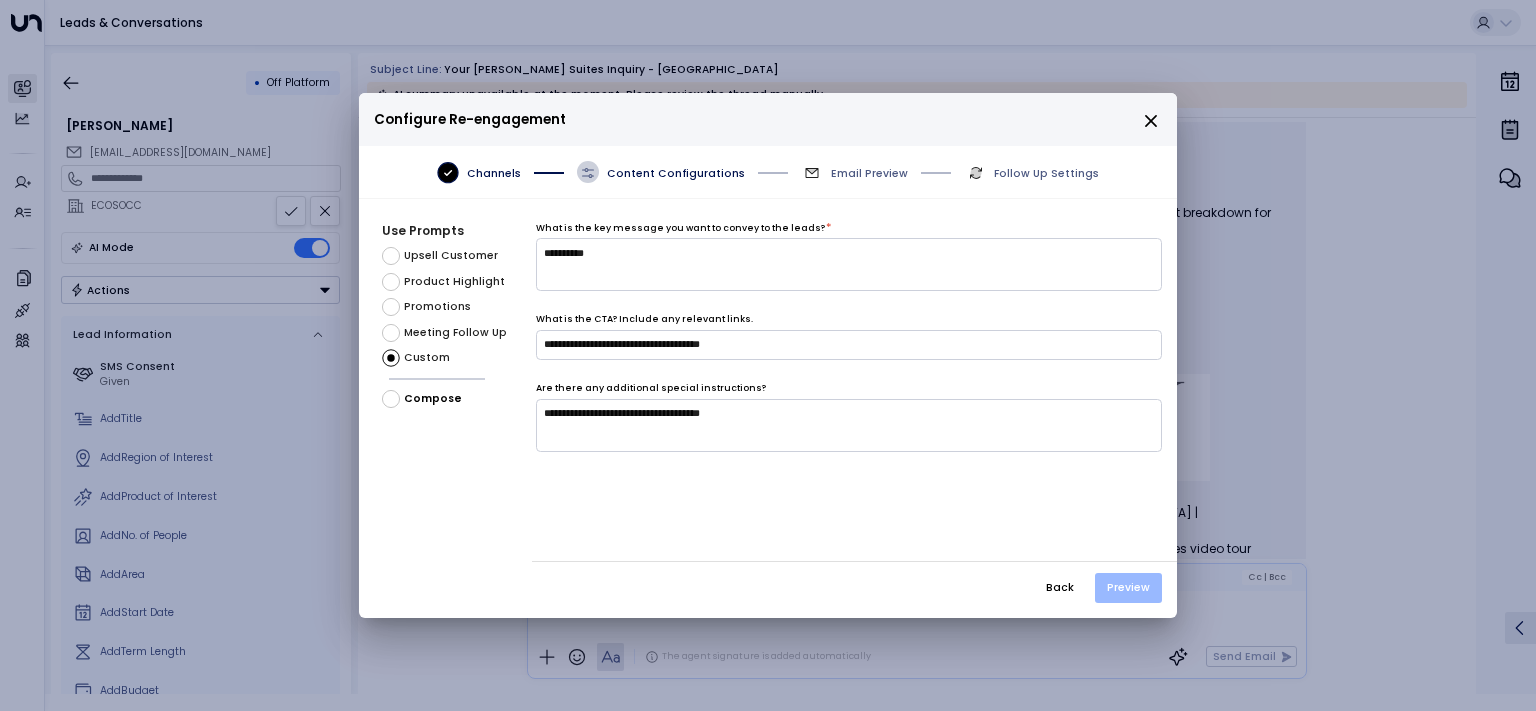 click on "Preview" at bounding box center (1128, 588) 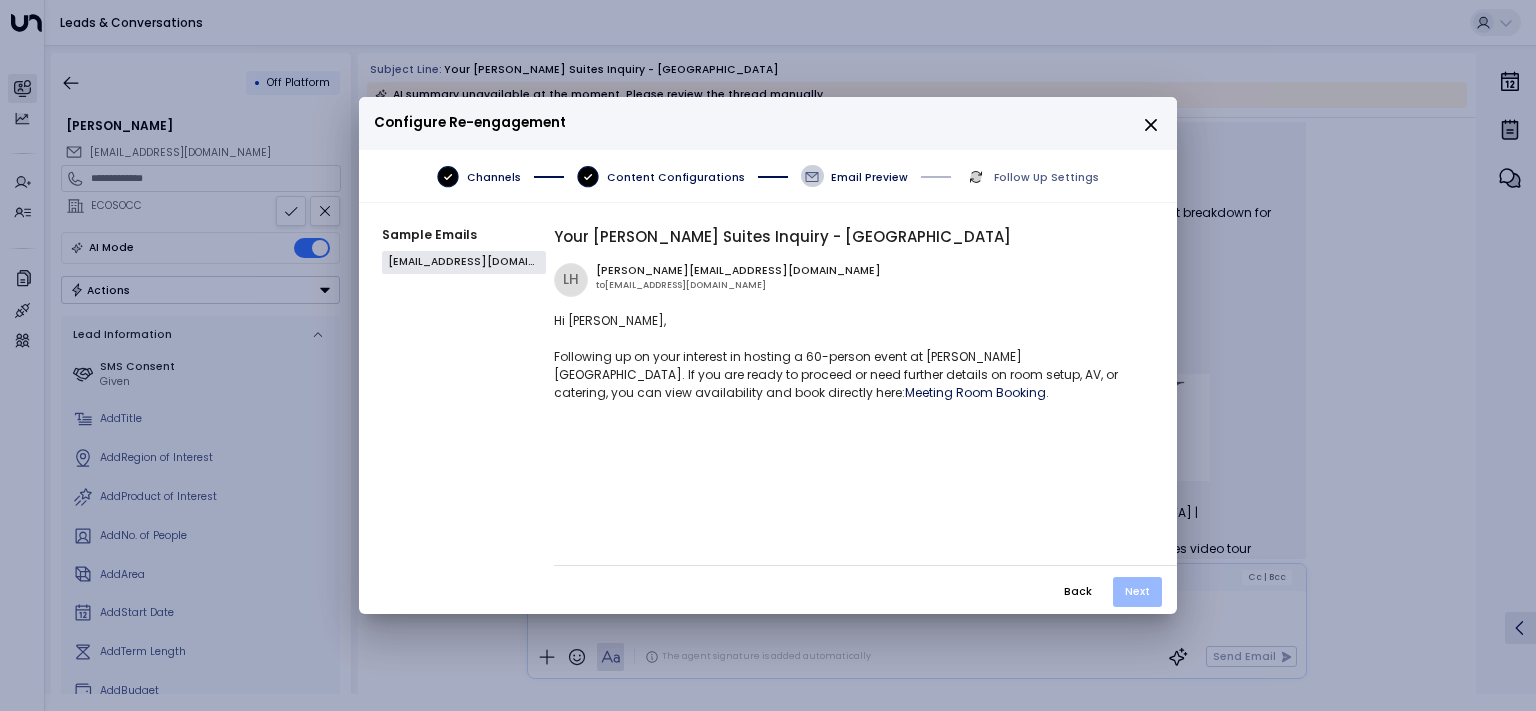 click on "Next" at bounding box center [1137, 592] 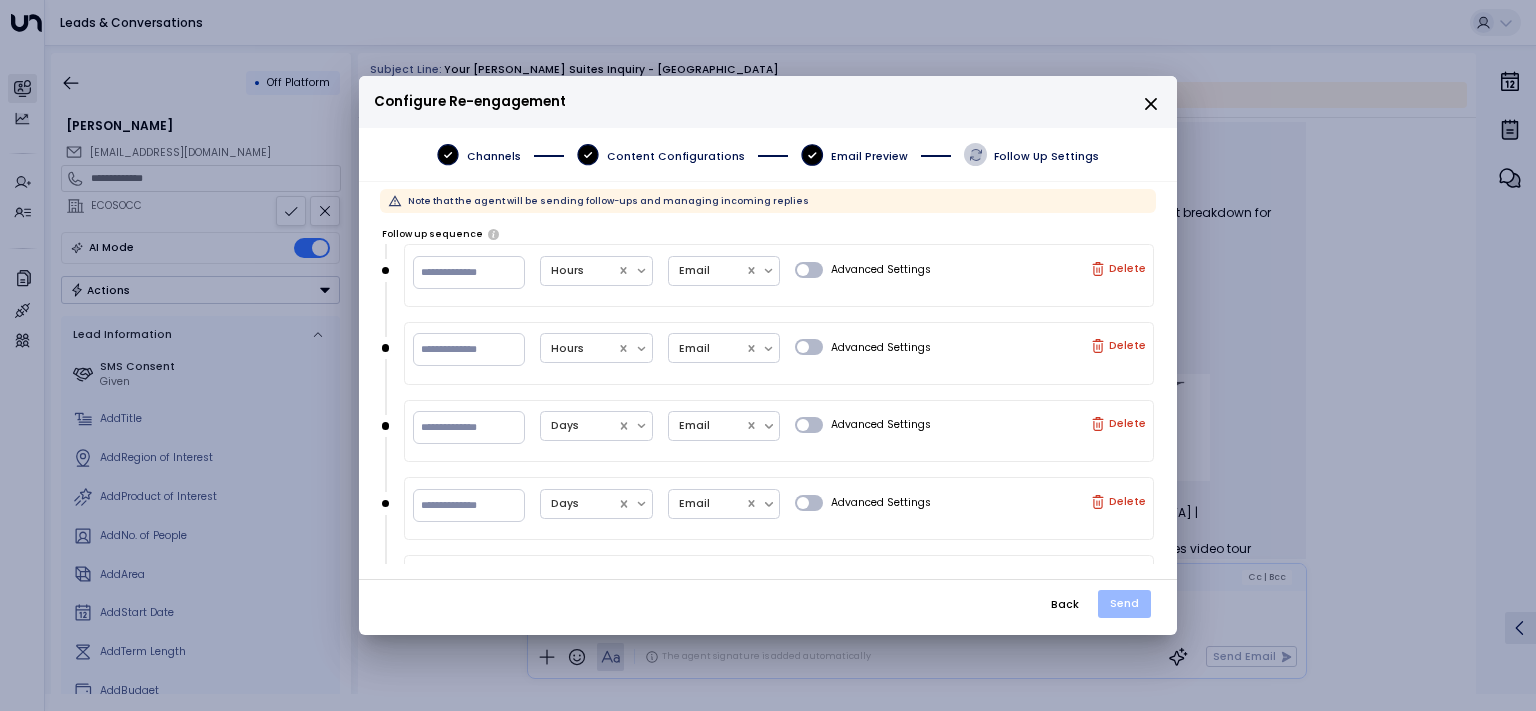 click on "Send" at bounding box center (1124, 604) 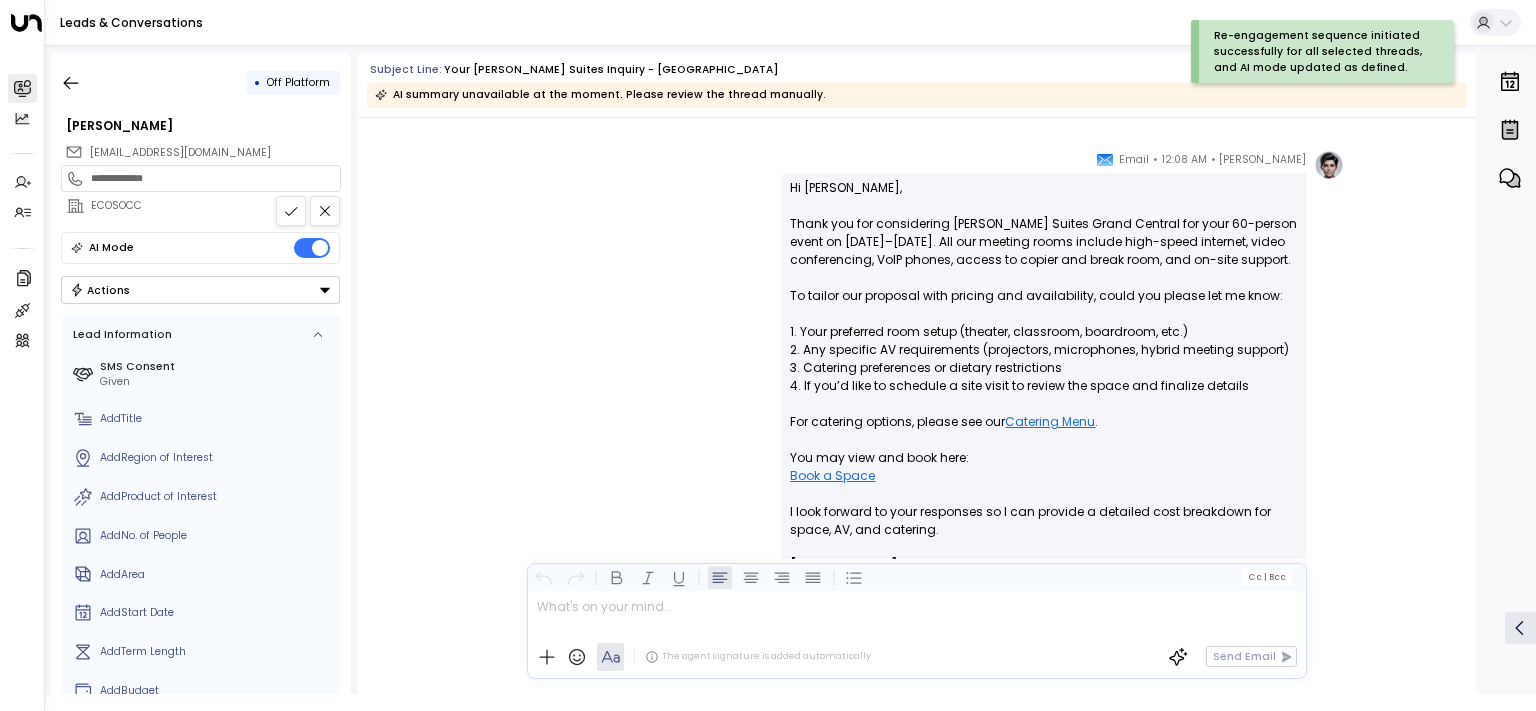 scroll, scrollTop: 0, scrollLeft: 0, axis: both 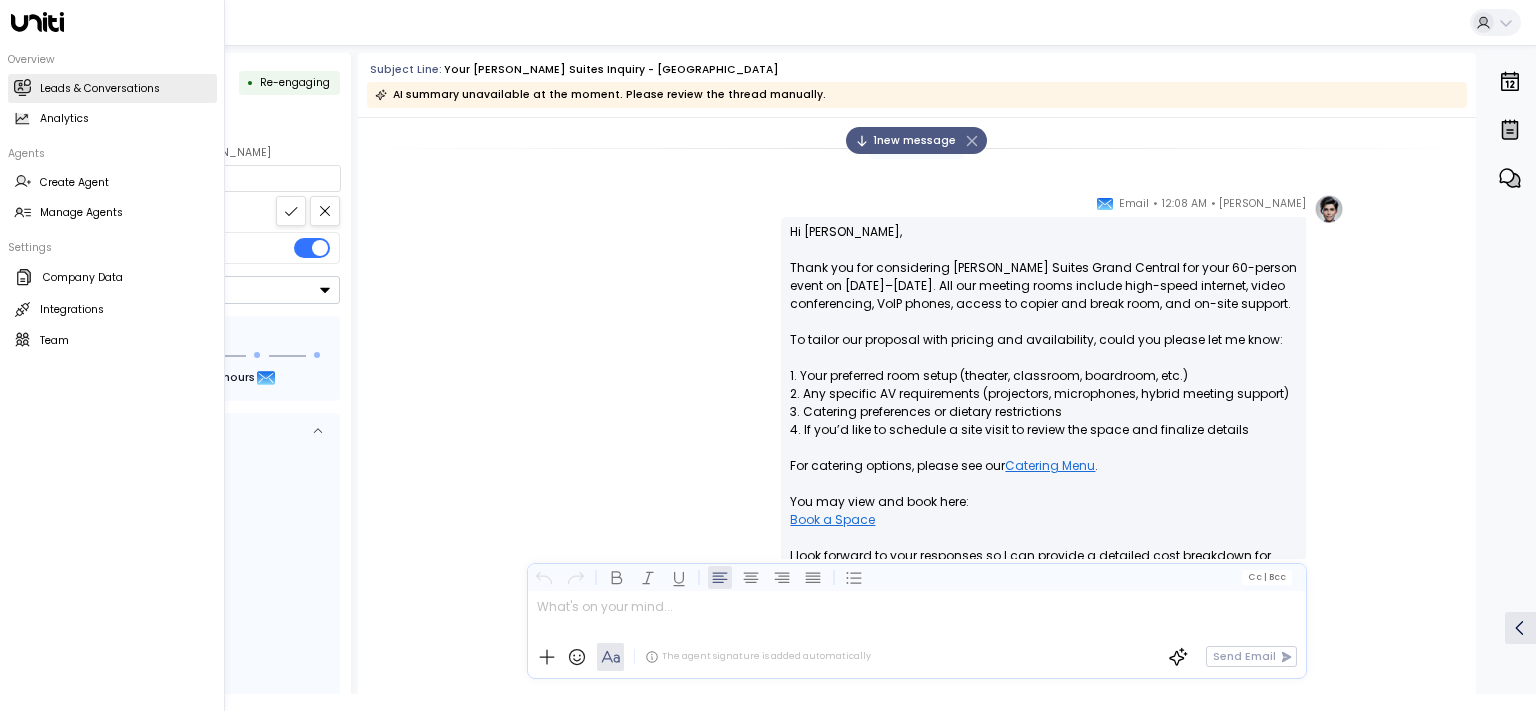click on "Leads & Conversations Leads & Conversations" at bounding box center (112, 88) 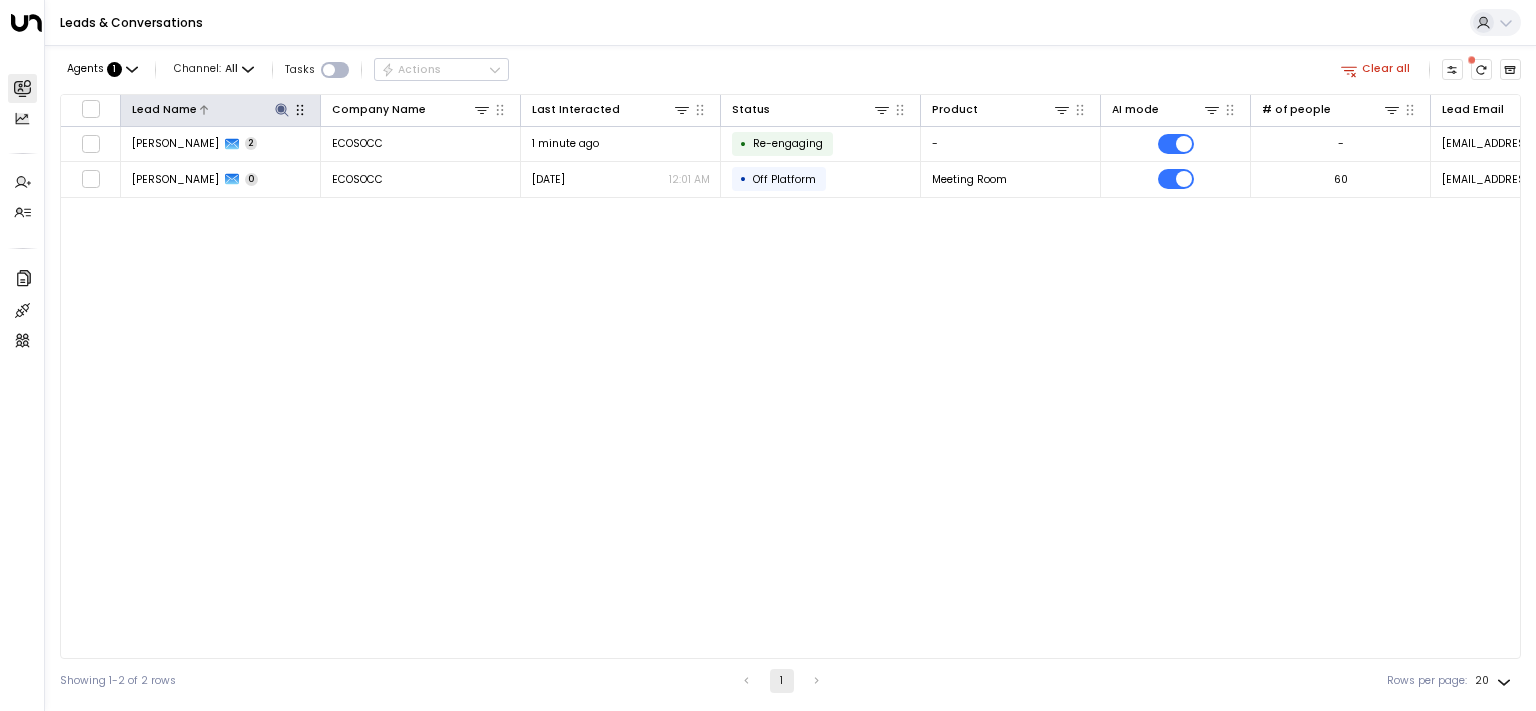 click 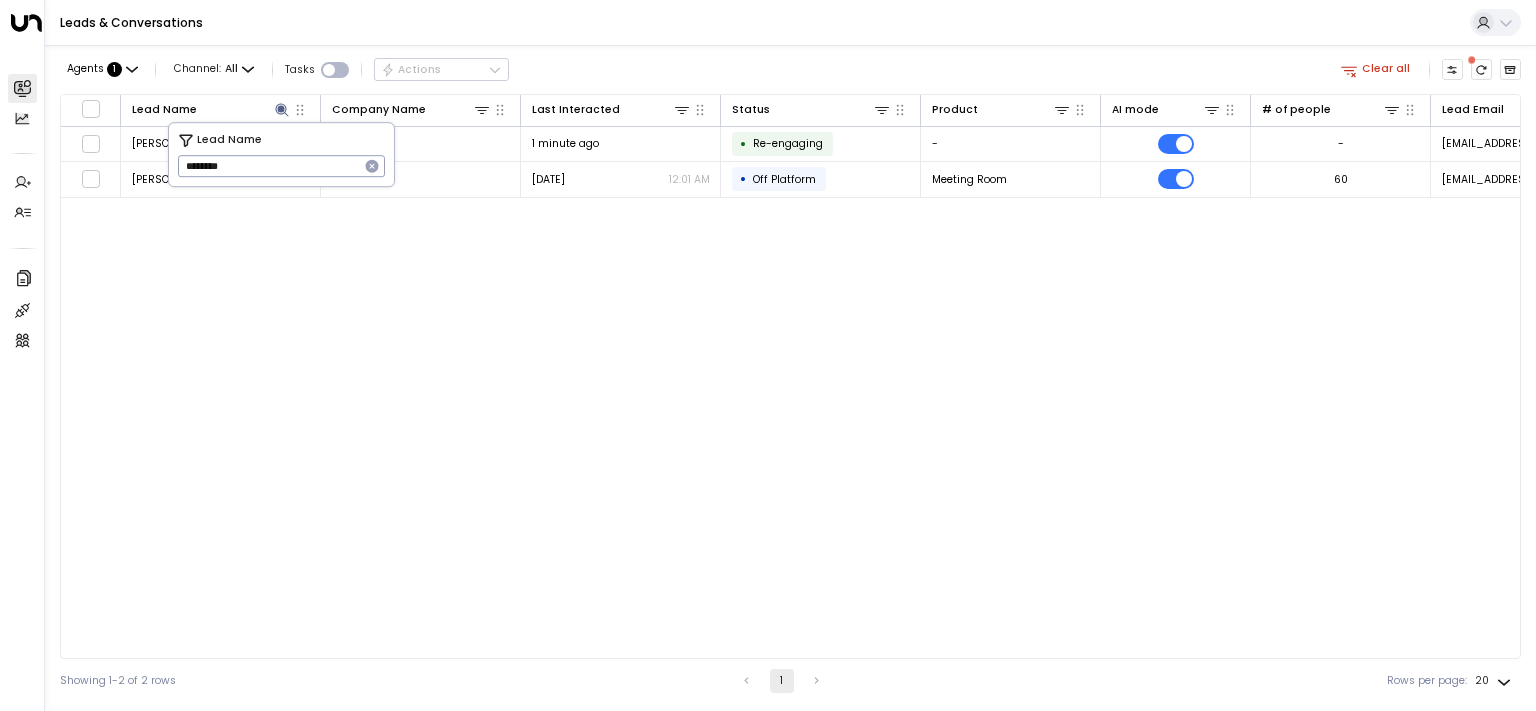 click on "********" at bounding box center (268, 166) 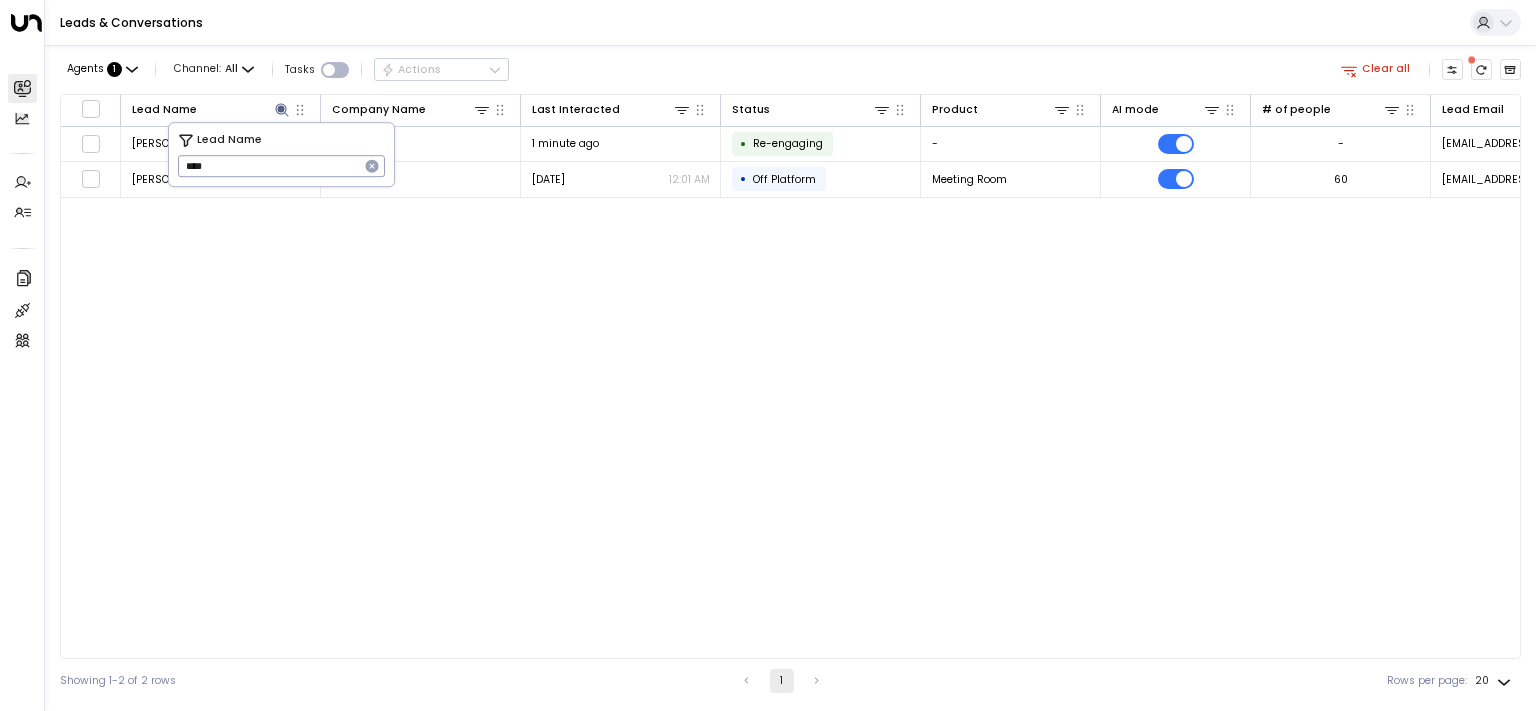 type on "****" 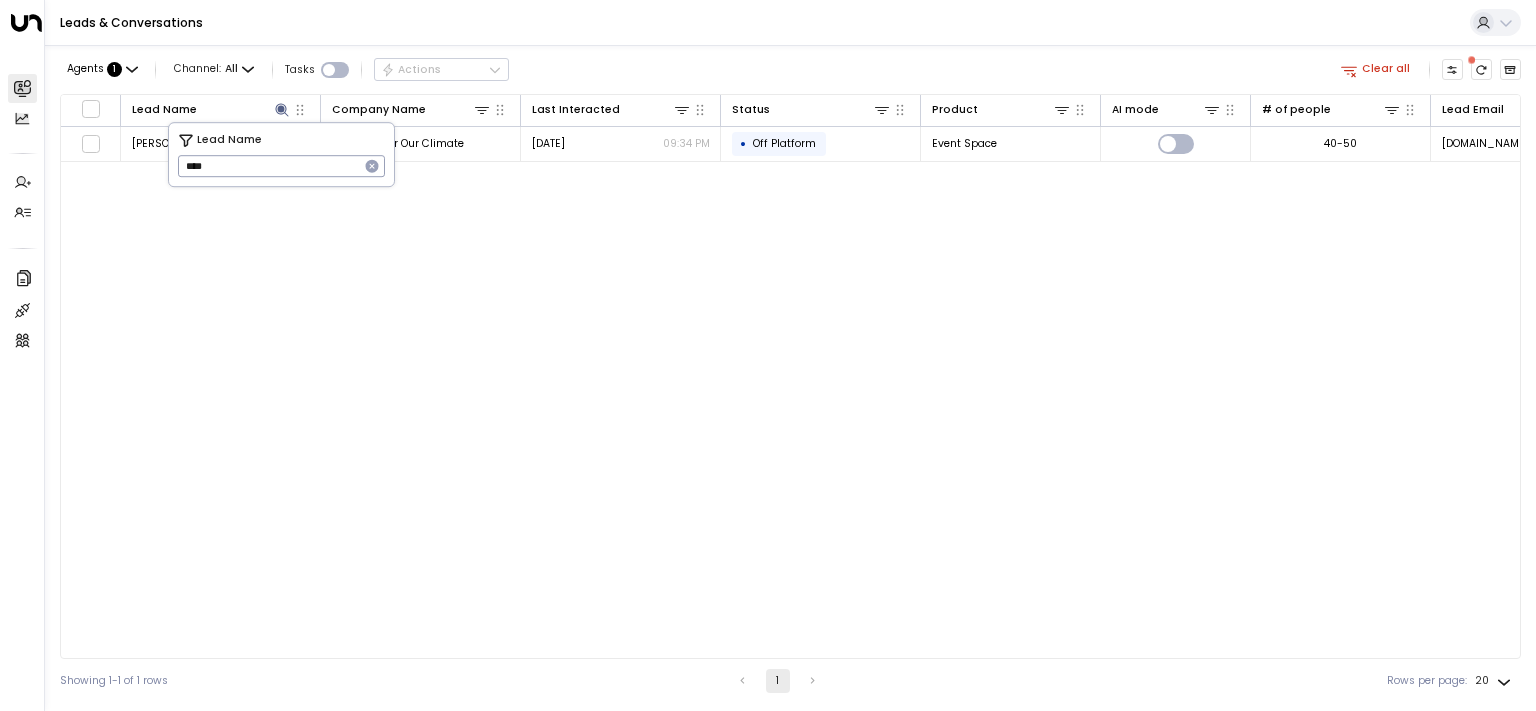 click on "Agents : 1 Channel: All Tasks   Actions Clear all" at bounding box center (790, 70) 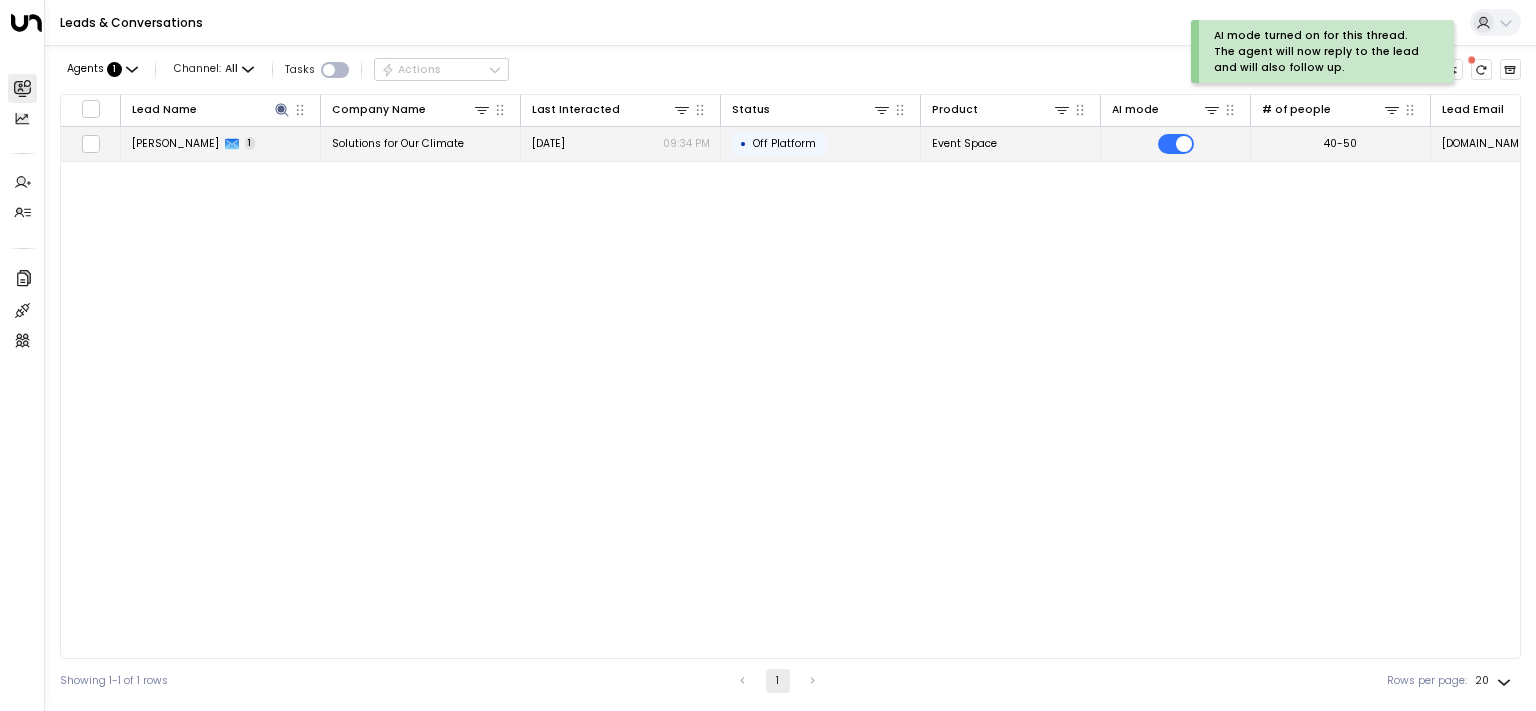 click on "[PERSON_NAME]" at bounding box center [175, 143] 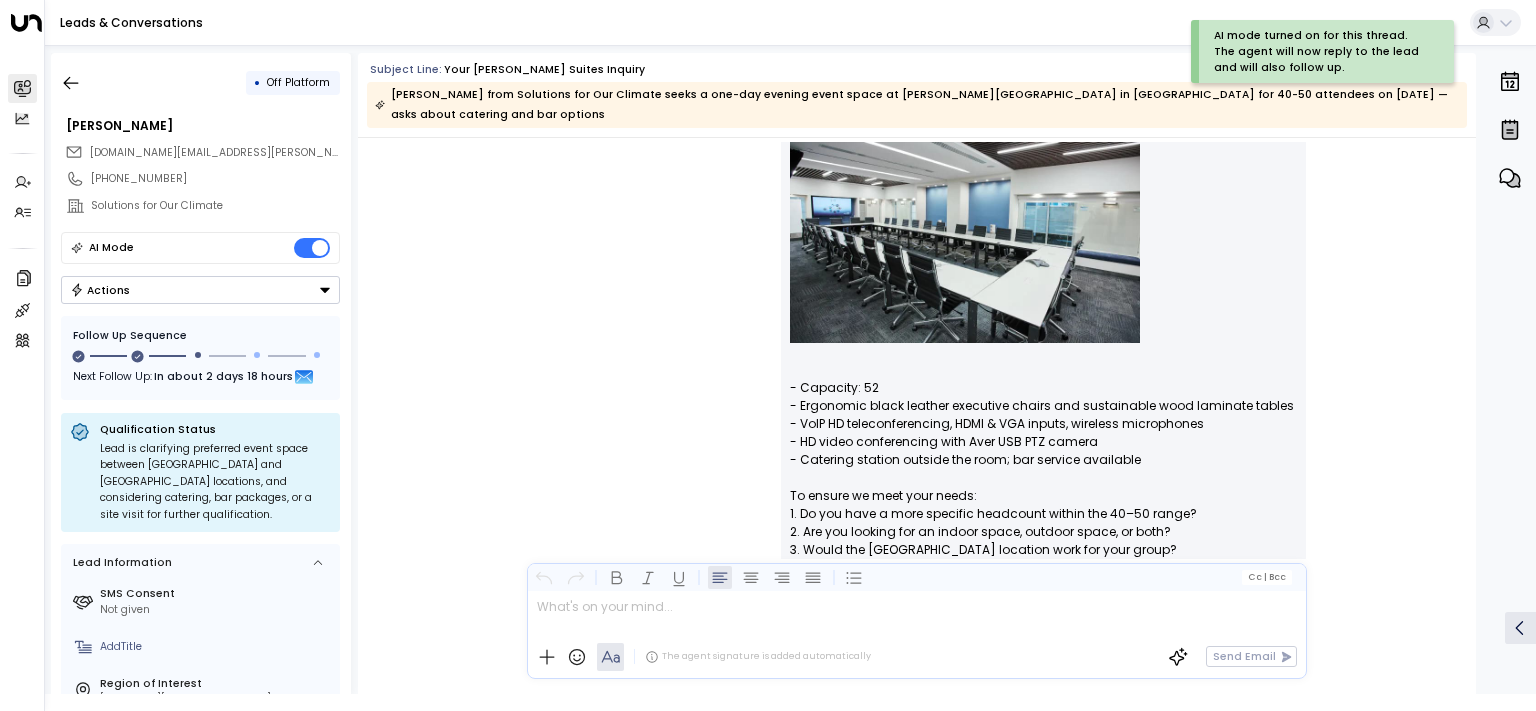scroll, scrollTop: 1271, scrollLeft: 0, axis: vertical 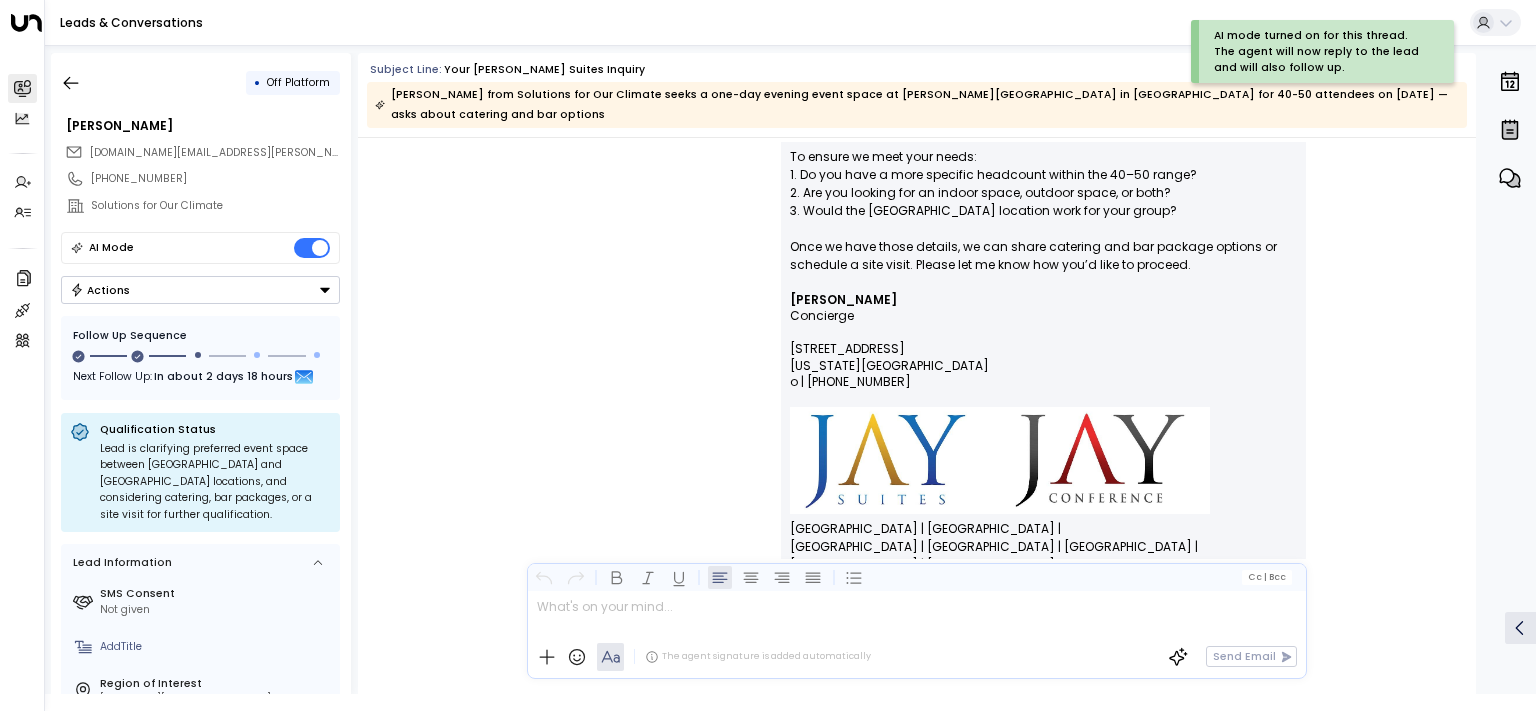 click on "Actions" at bounding box center [200, 290] 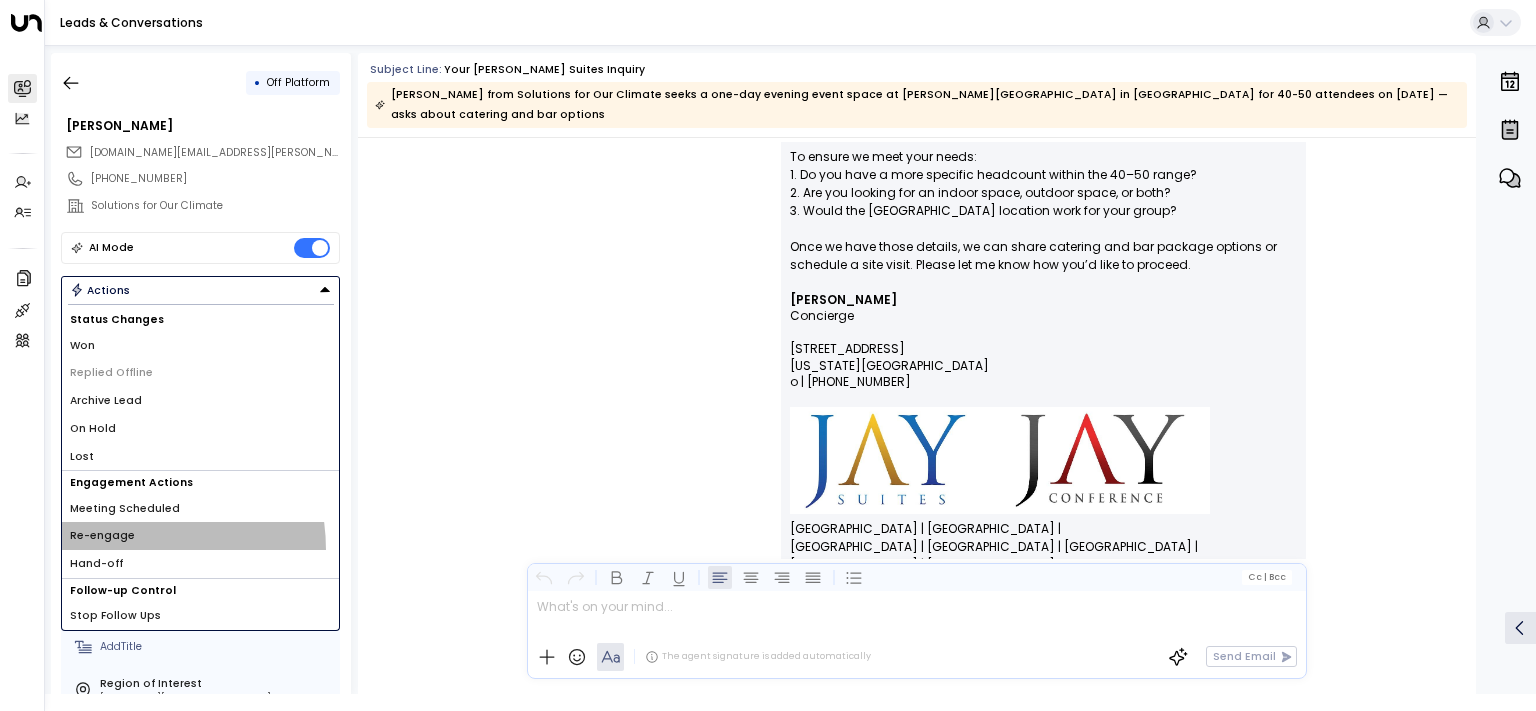 click on "Re-engage" at bounding box center [200, 536] 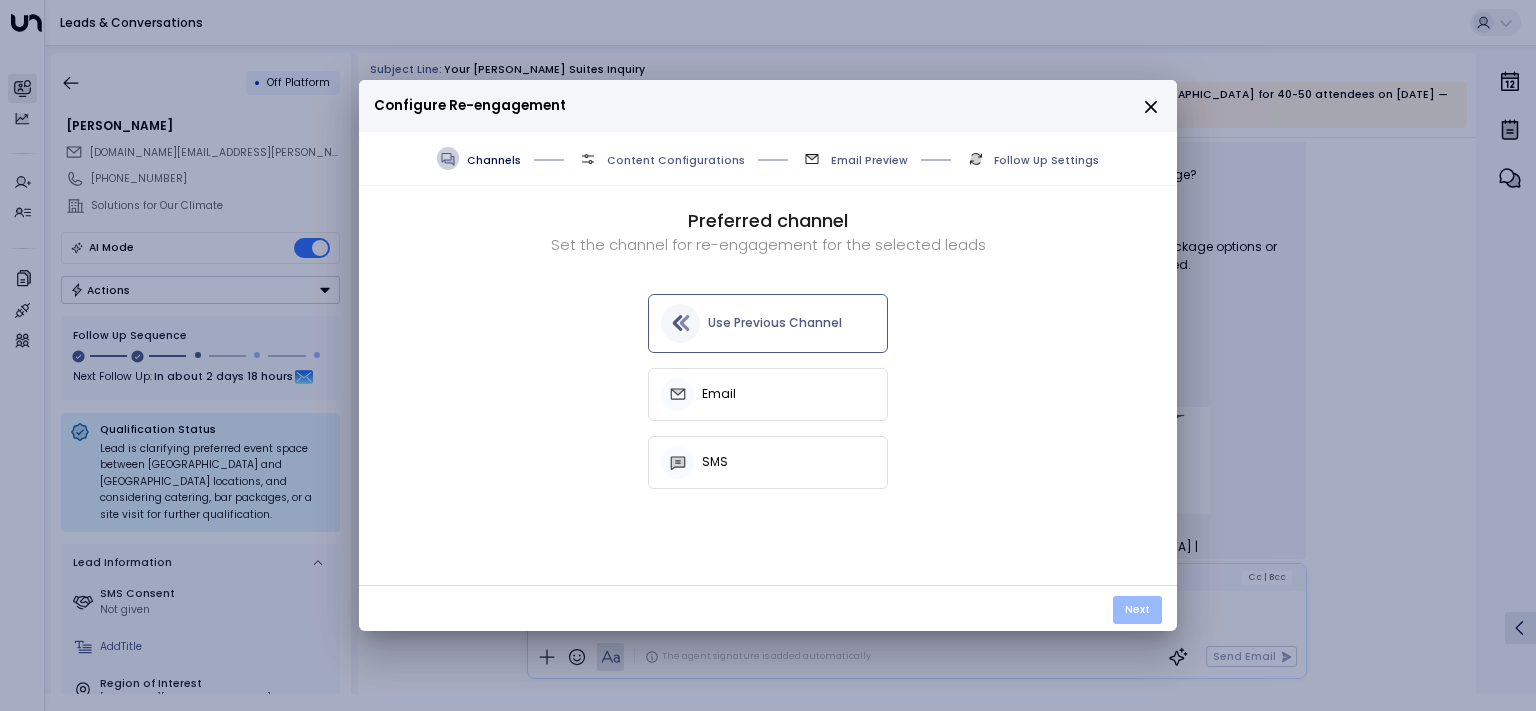 click on "Next" at bounding box center [1137, 610] 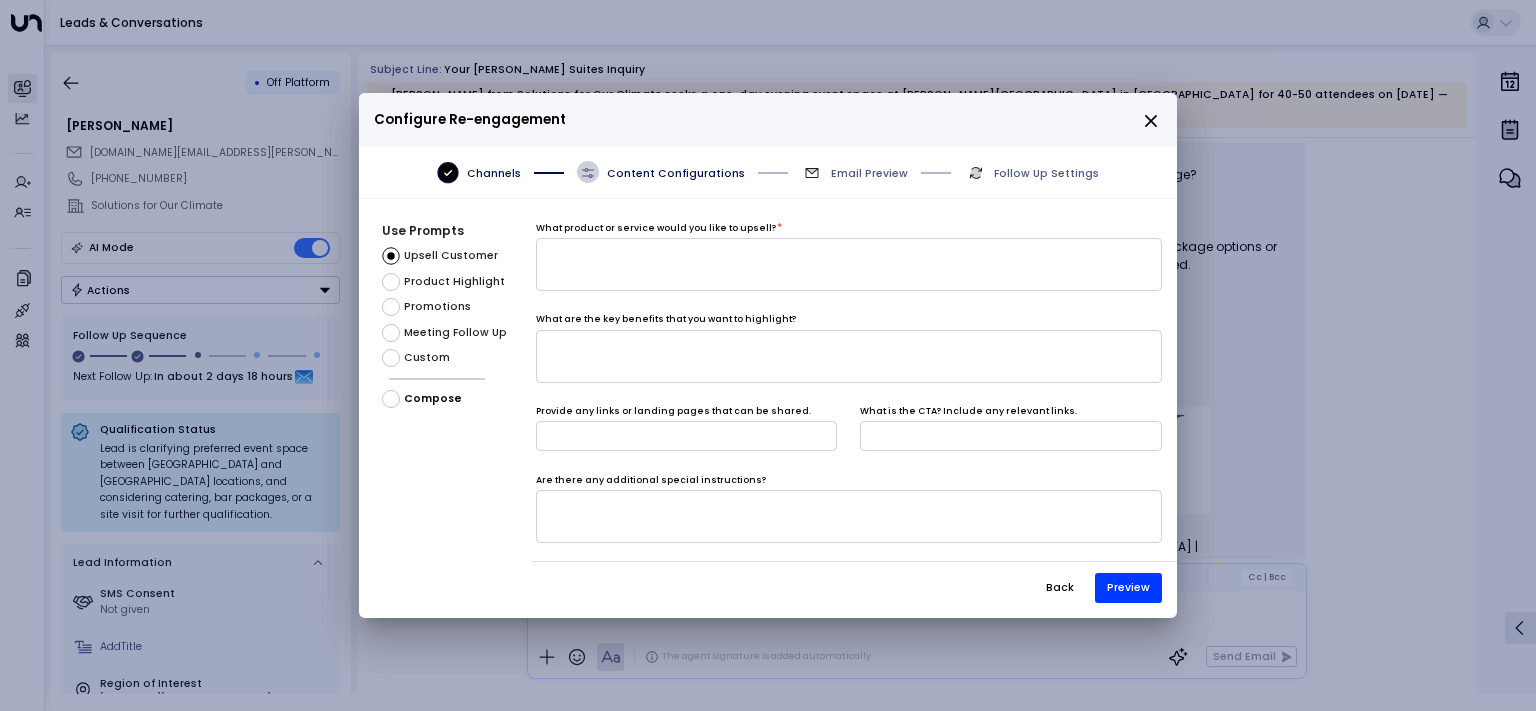 click on "Custom" at bounding box center (427, 358) 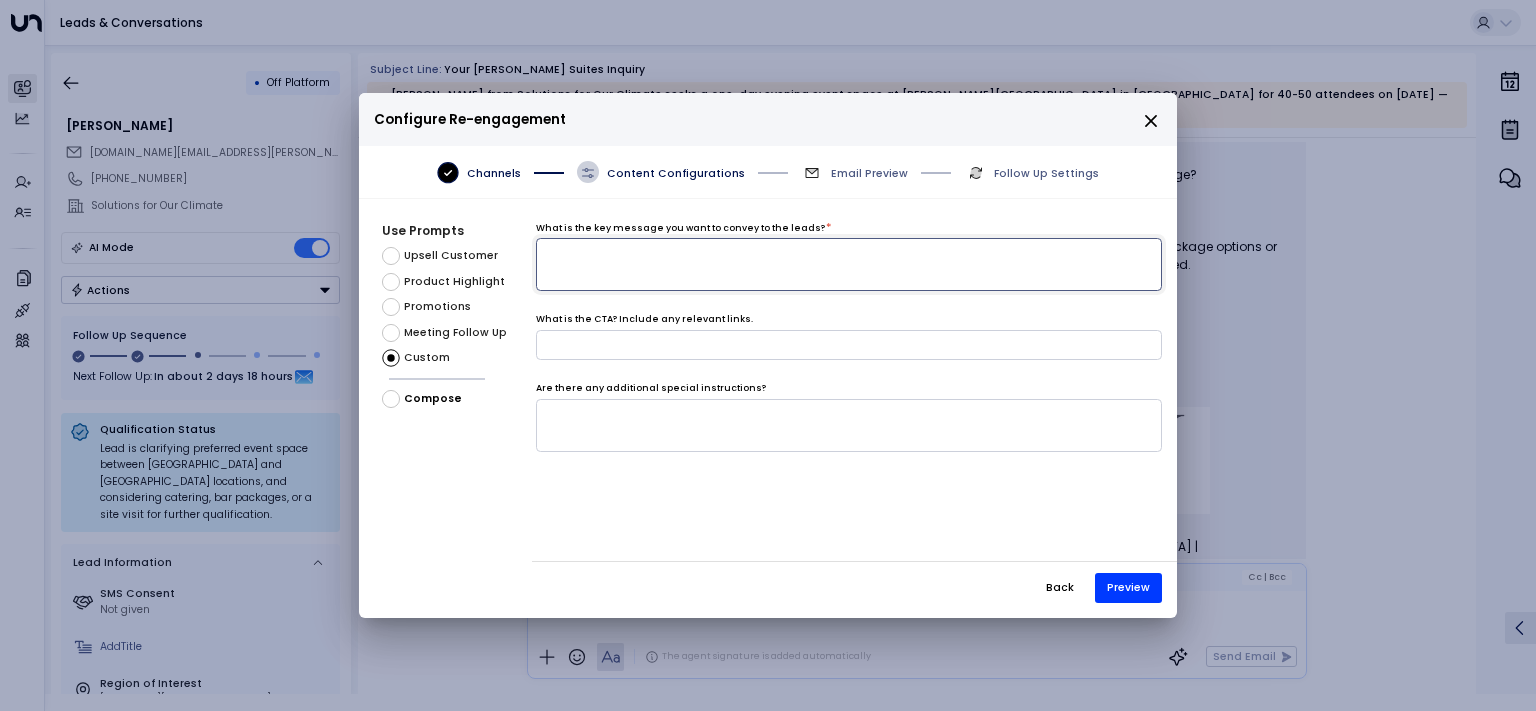 click at bounding box center (849, 264) 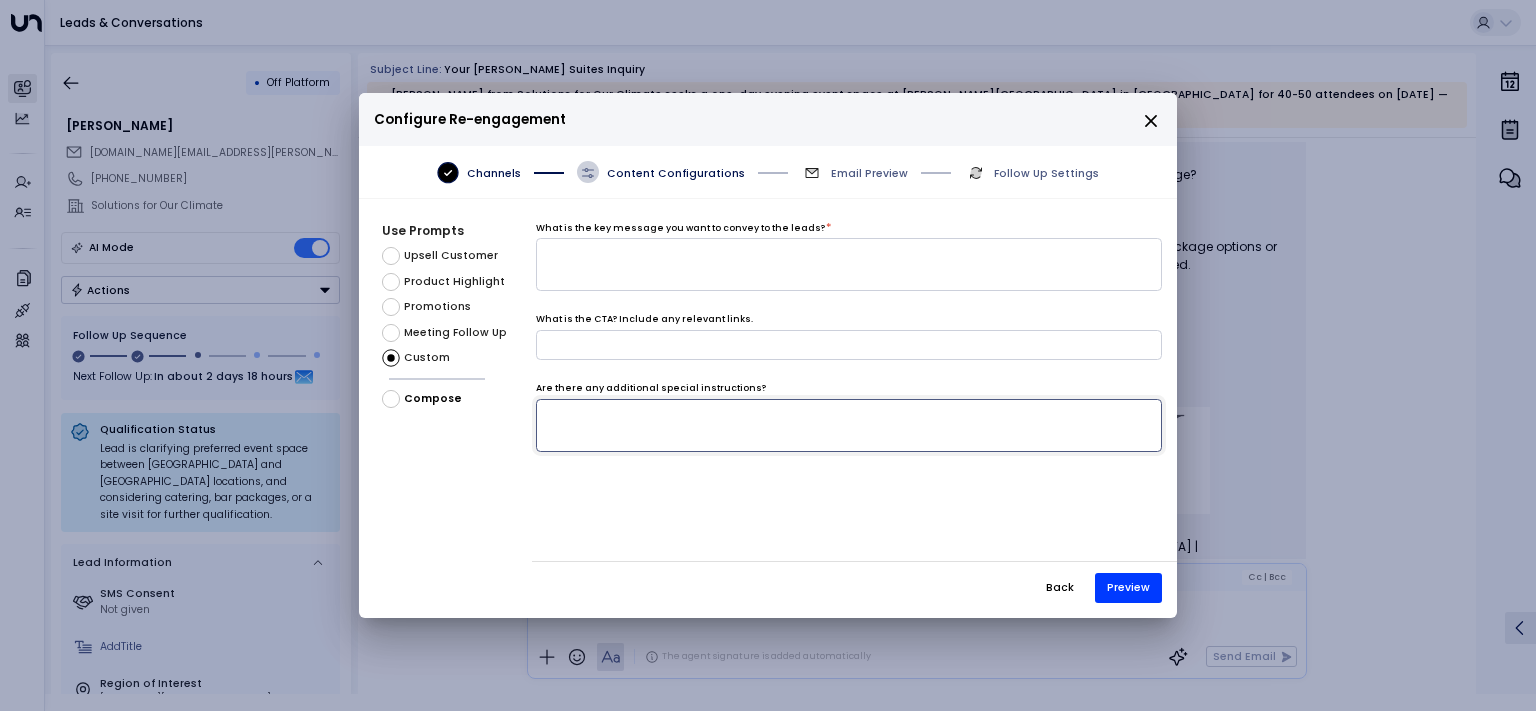 click at bounding box center [849, 425] 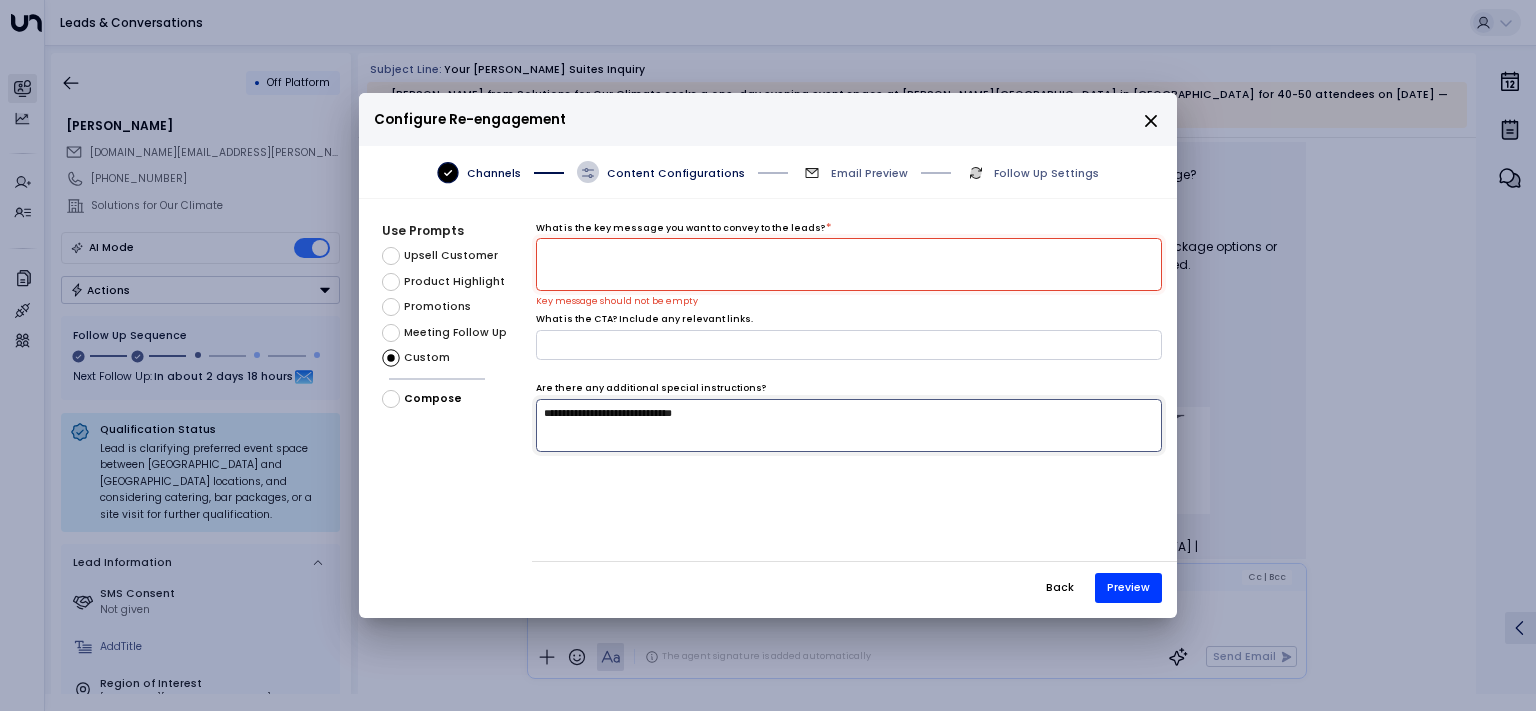 paste on "**********" 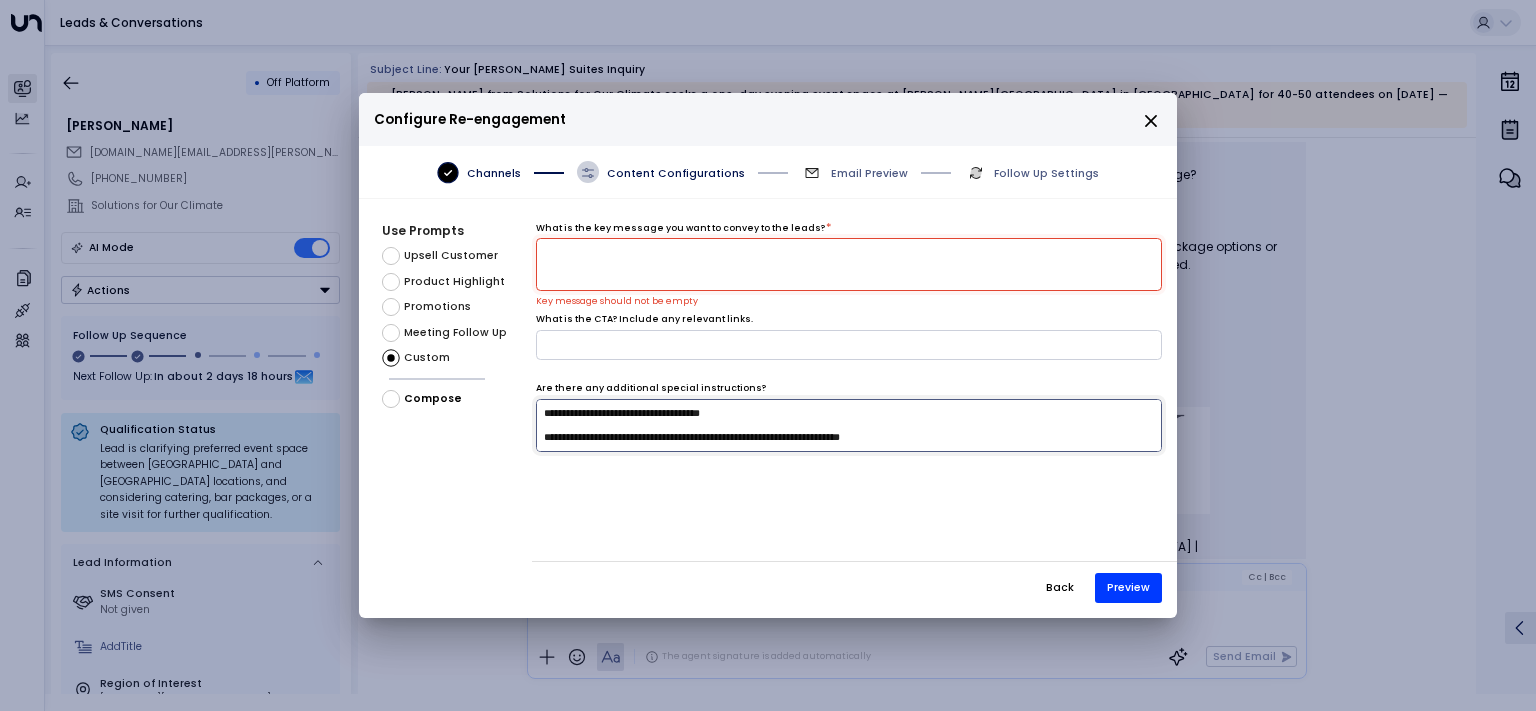 scroll, scrollTop: 1795, scrollLeft: 0, axis: vertical 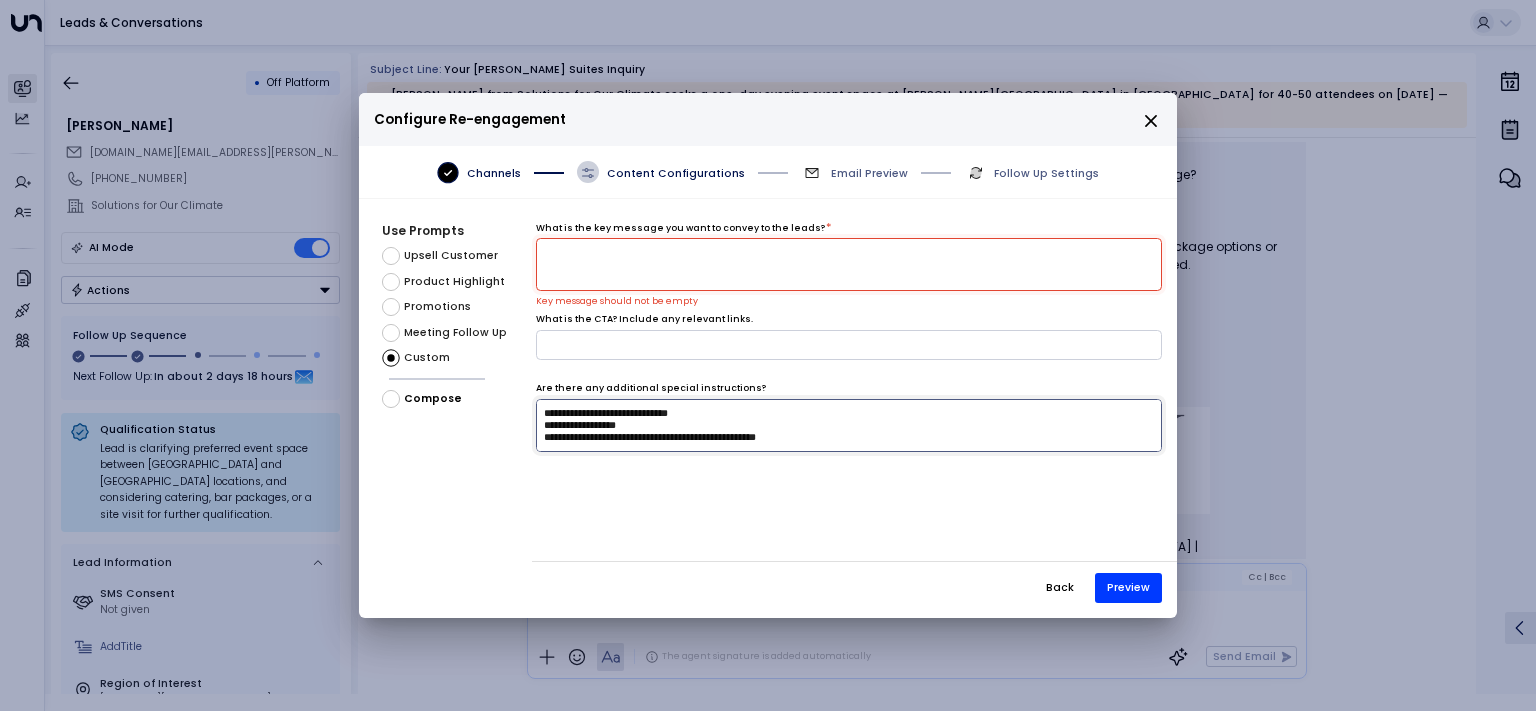 type on "**********" 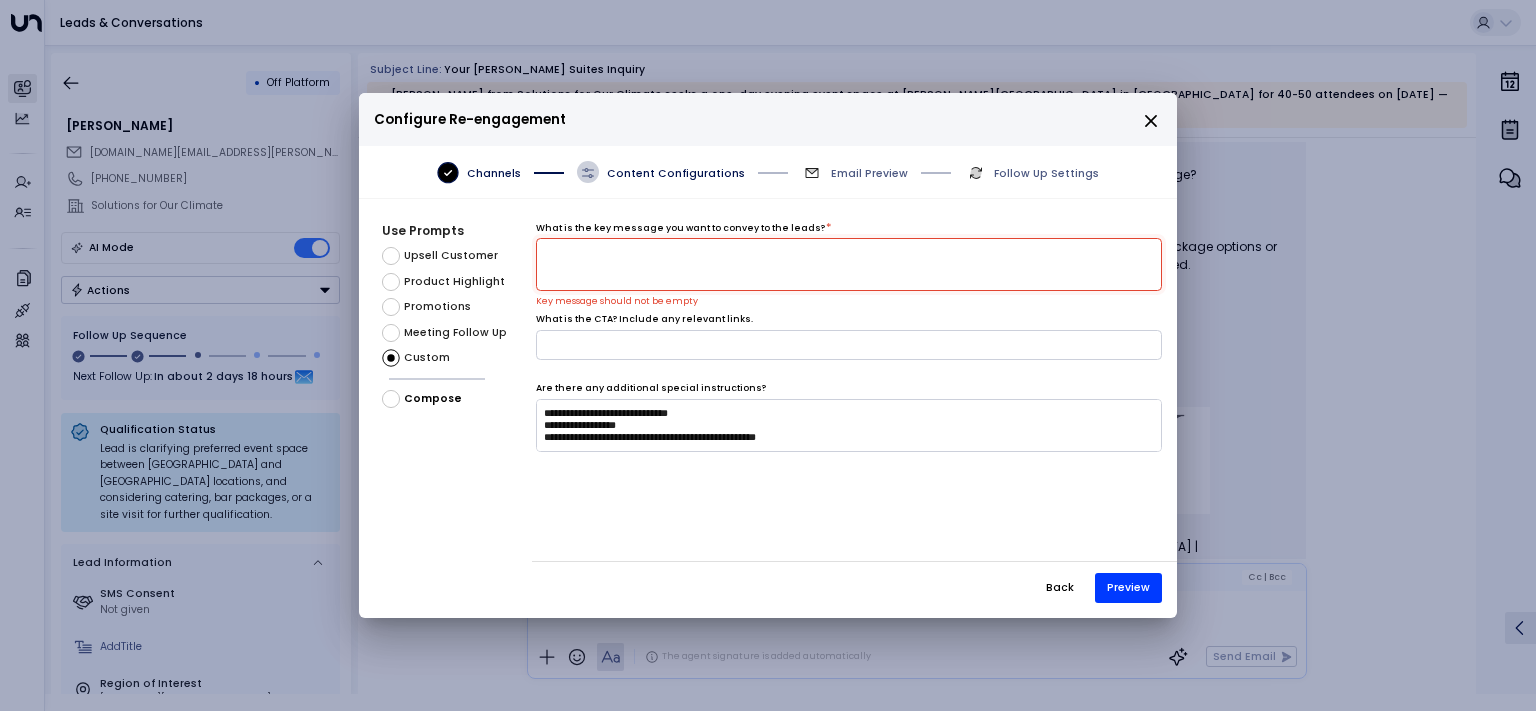 click at bounding box center [849, 264] 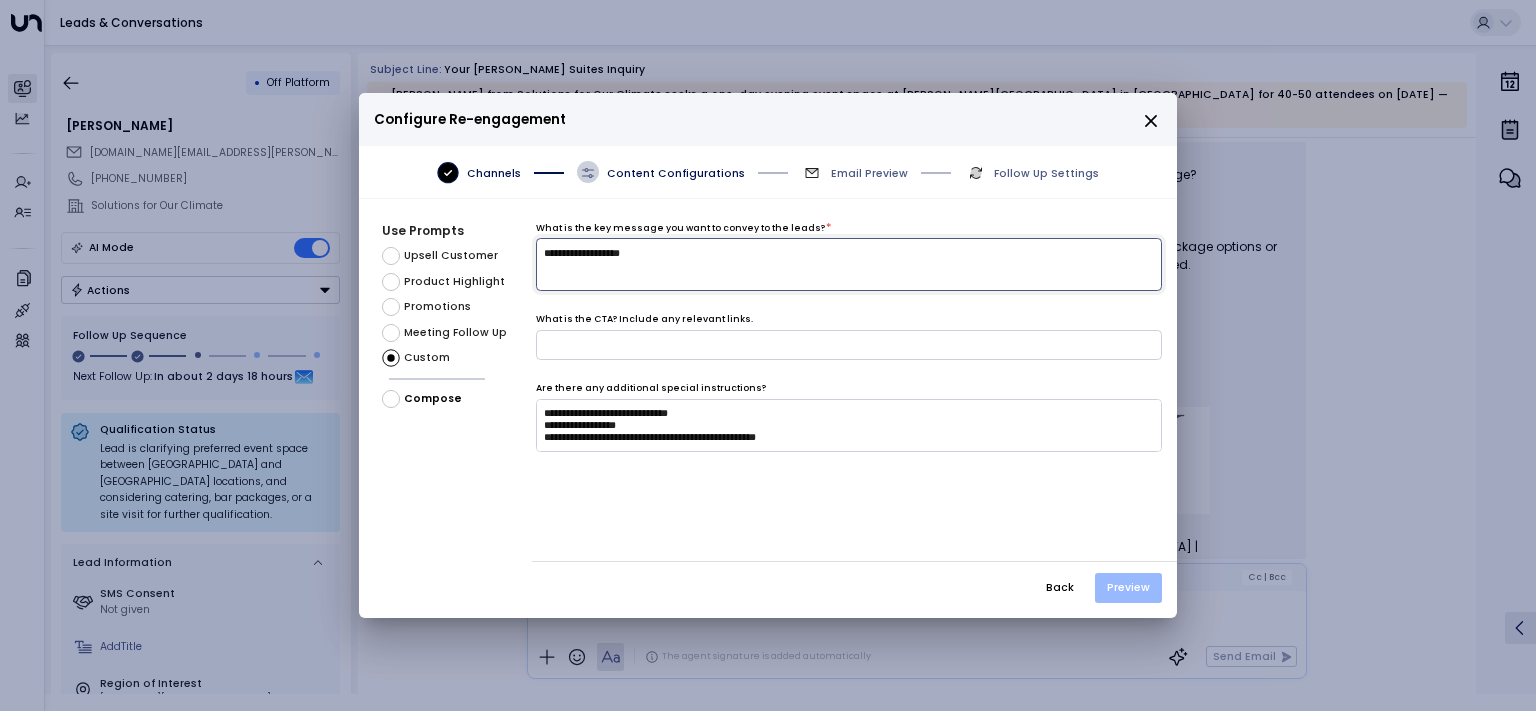 type on "**********" 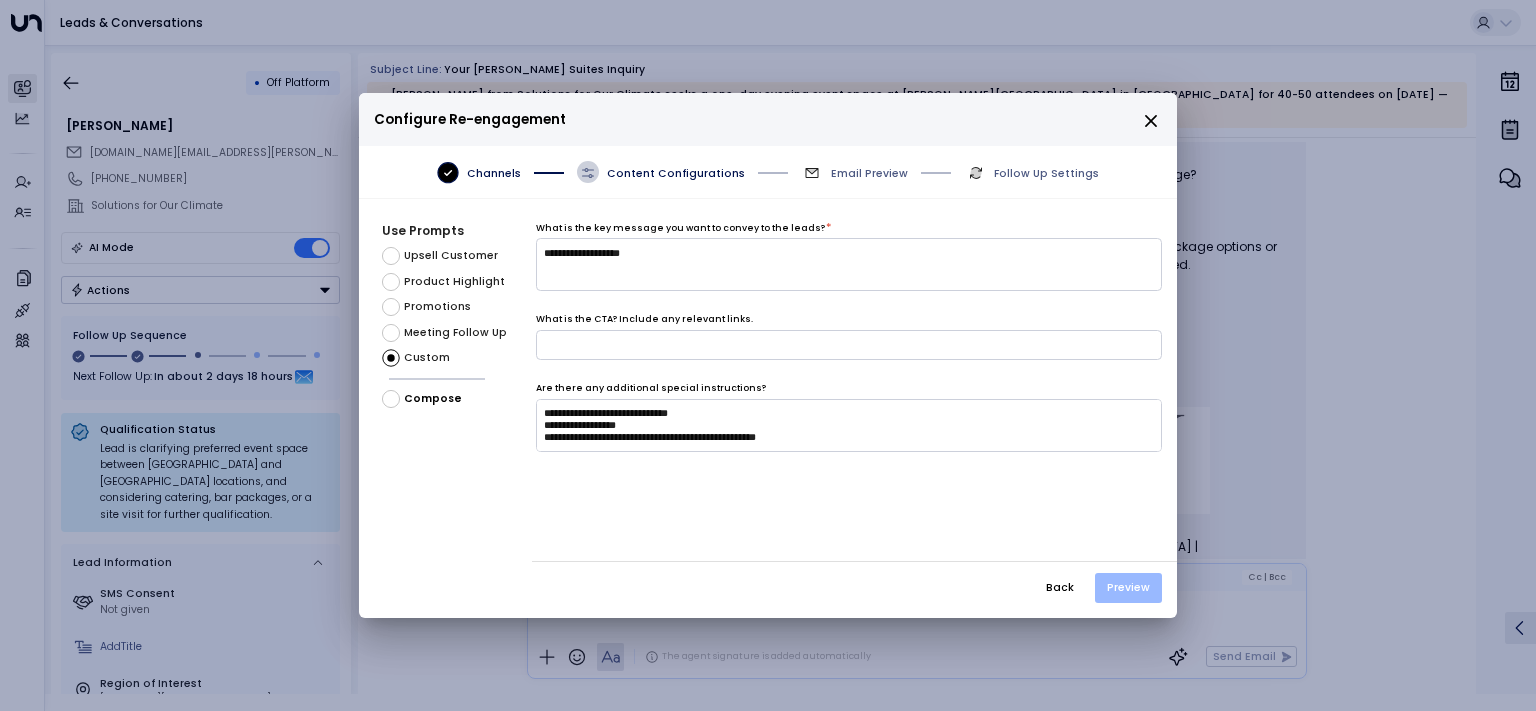 click on "Preview" at bounding box center (1128, 588) 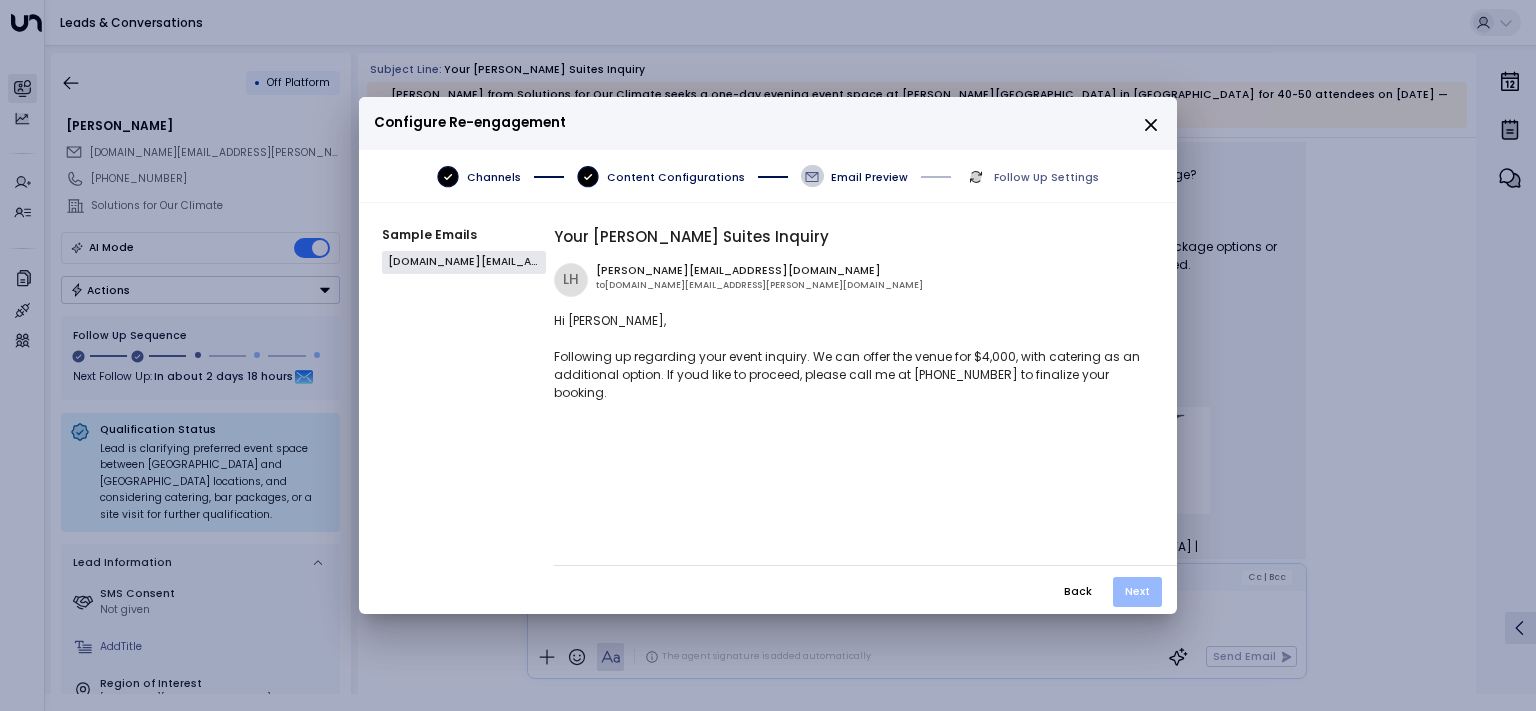 click on "Next" at bounding box center [1137, 592] 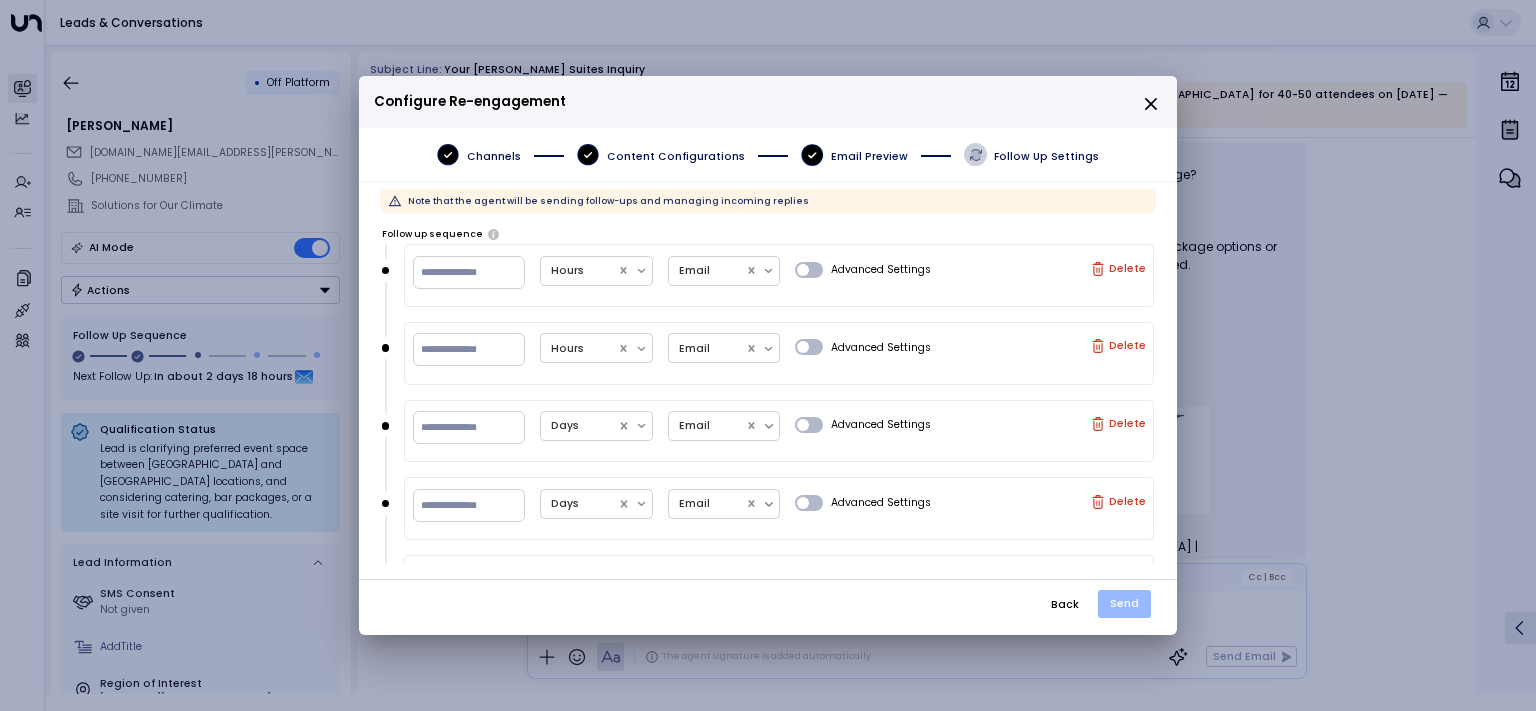 click on "Send" at bounding box center (1124, 604) 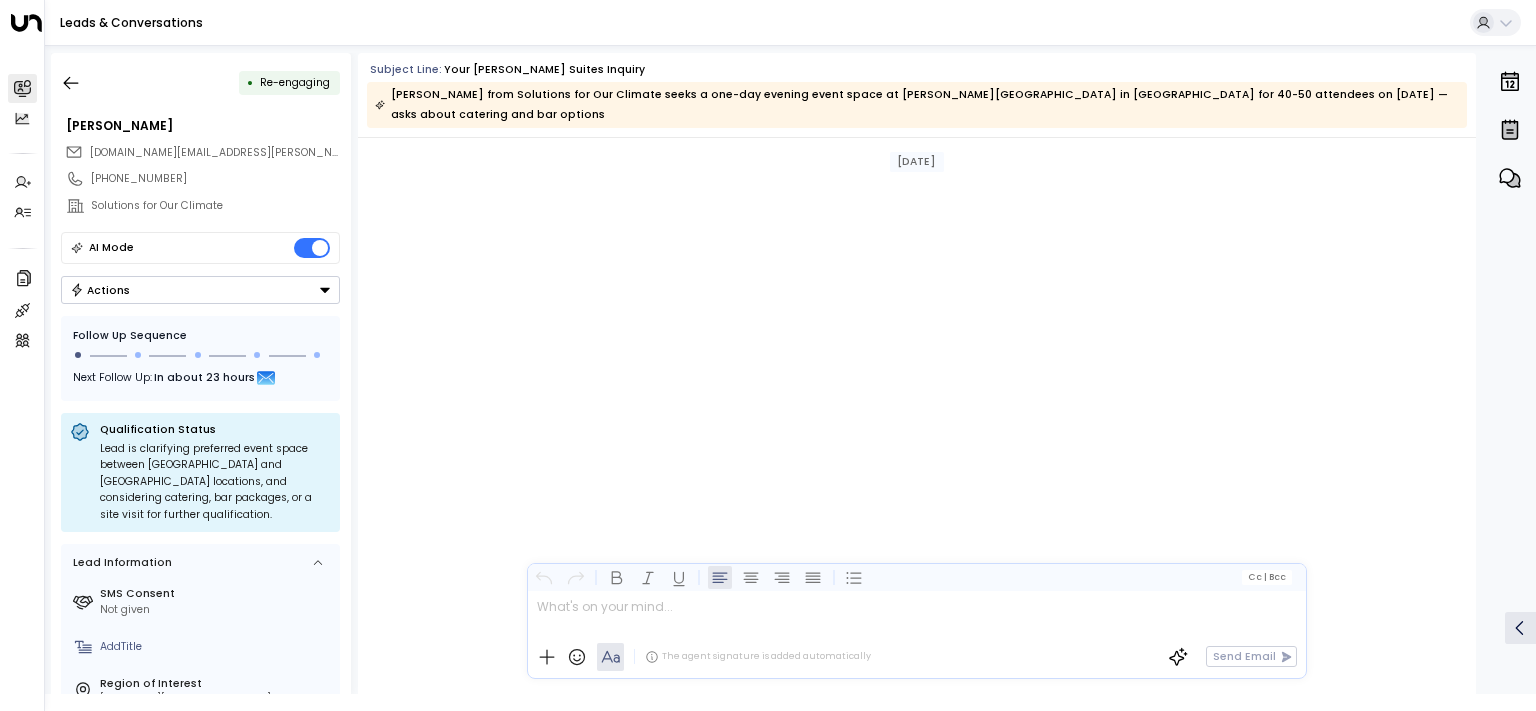 scroll, scrollTop: 1805, scrollLeft: 0, axis: vertical 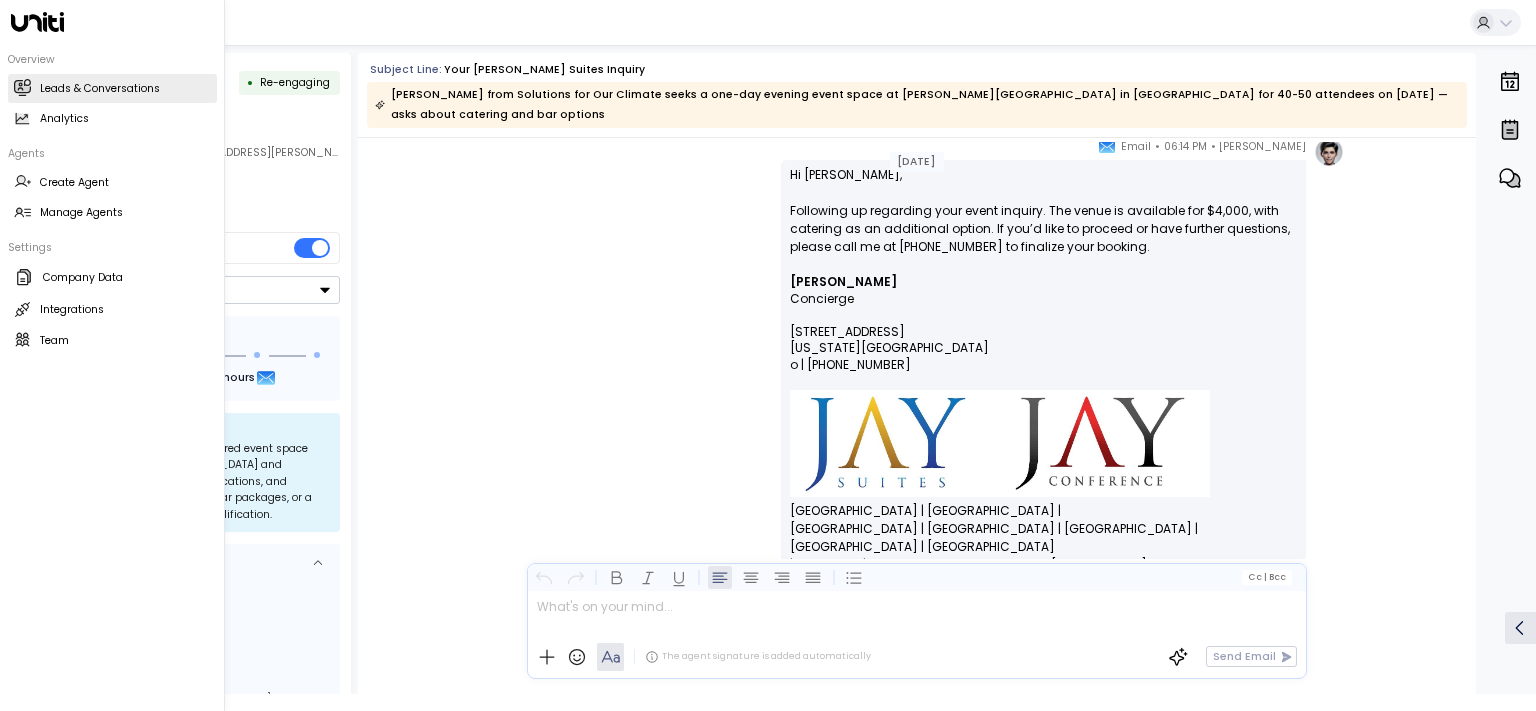 click 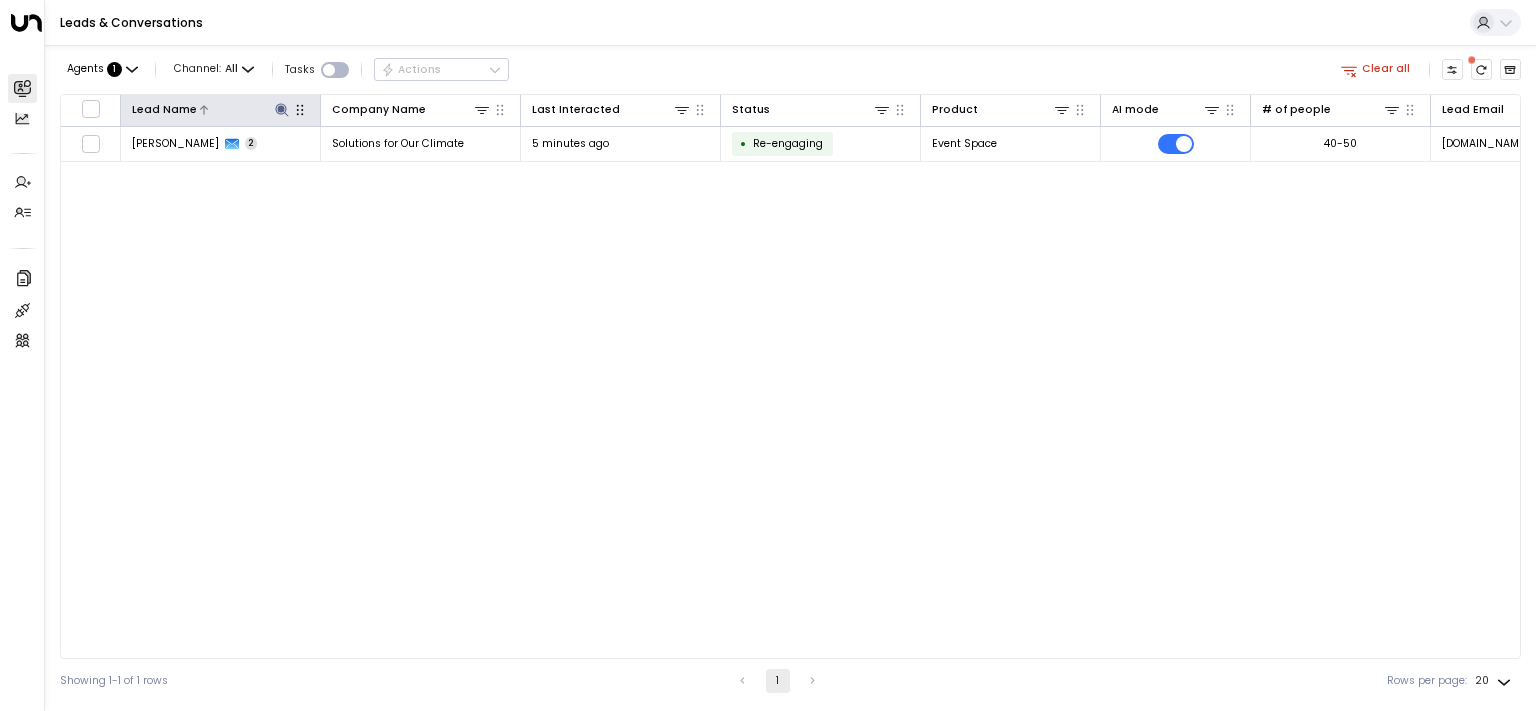 click 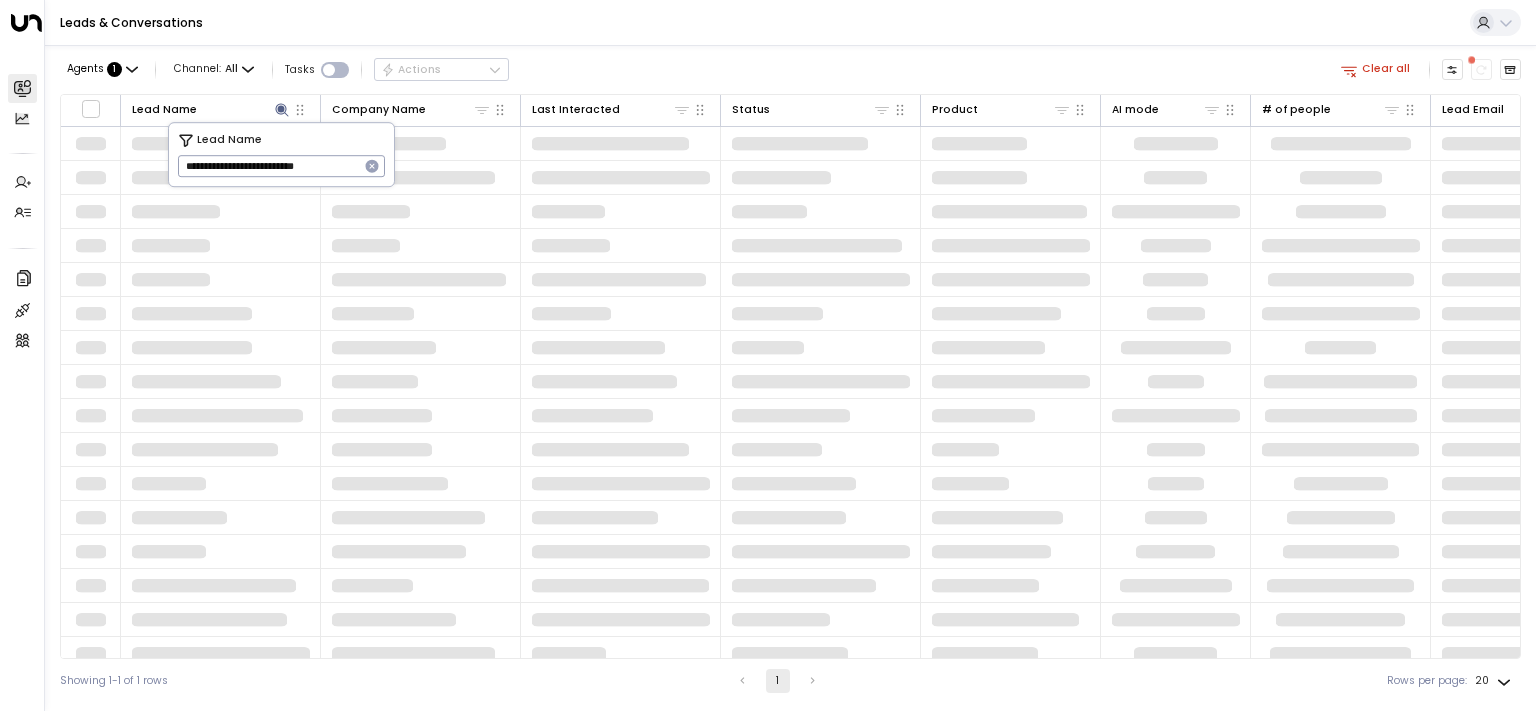click on "**********" at bounding box center (268, 166) 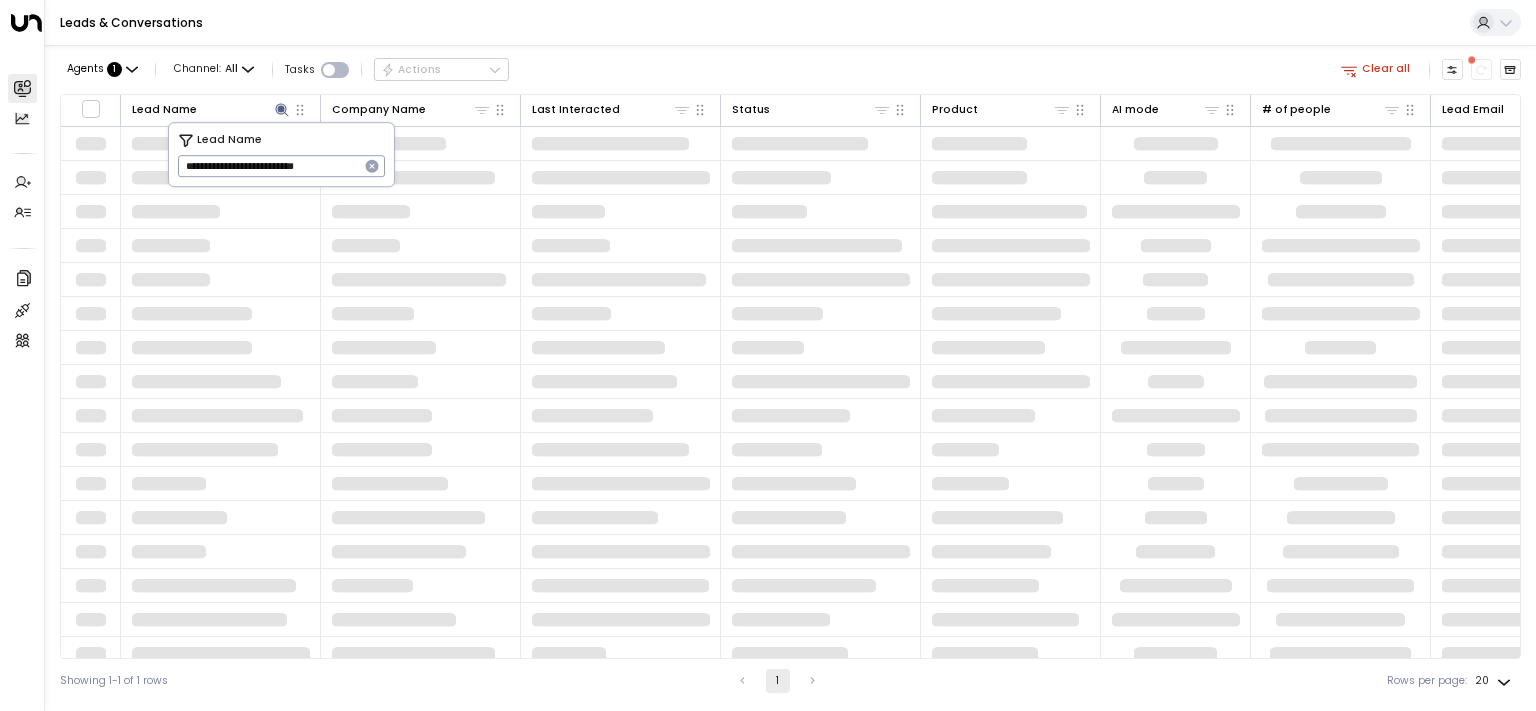 click on "**********" at bounding box center (268, 166) 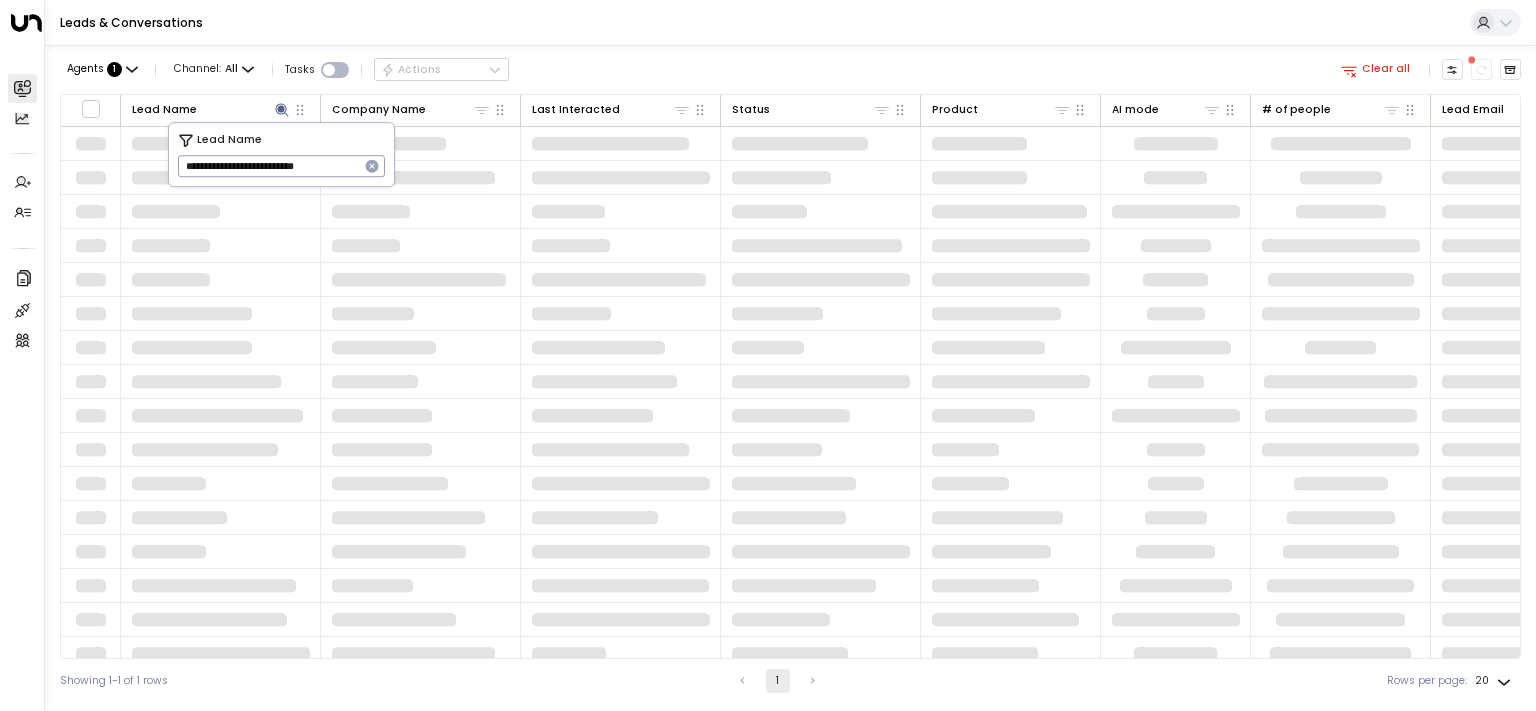 click on "**********" at bounding box center [268, 166] 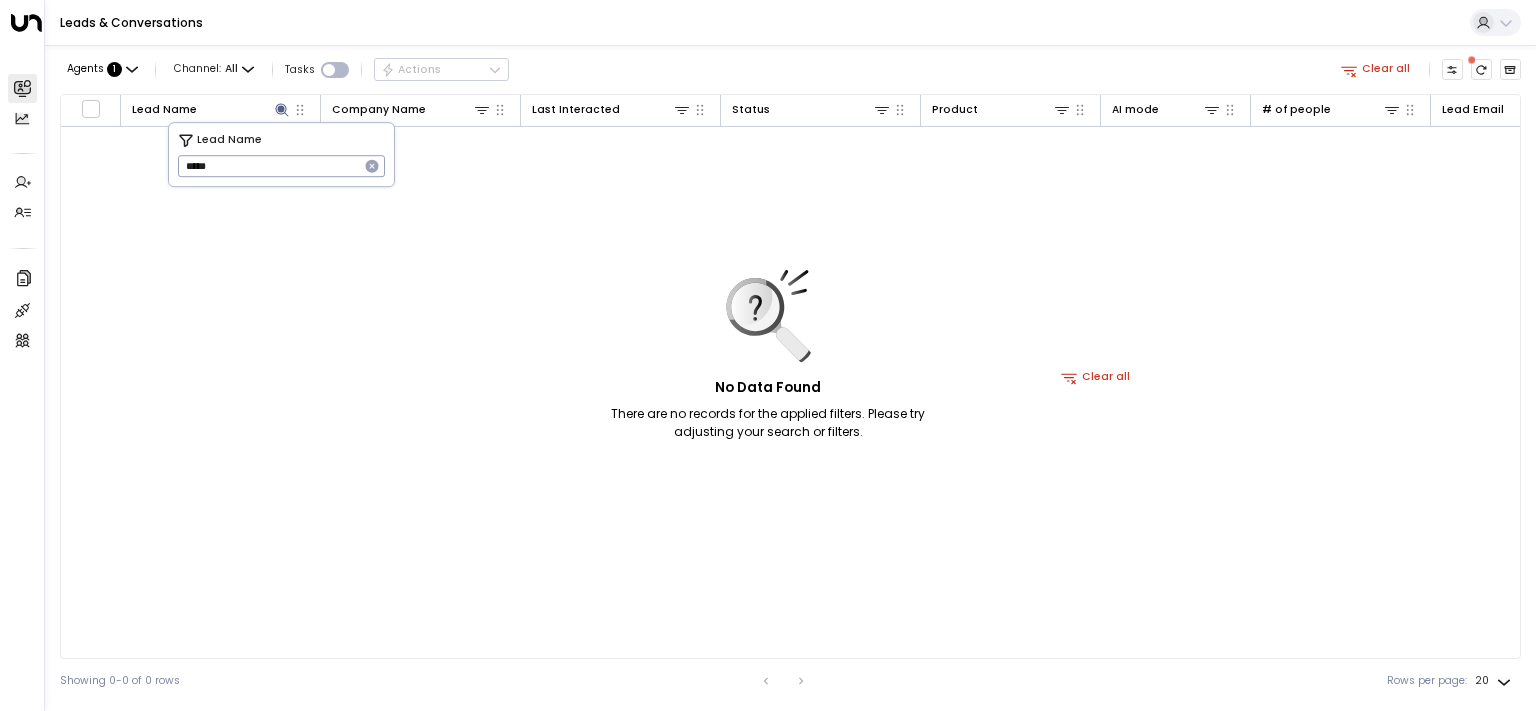 type on "*****" 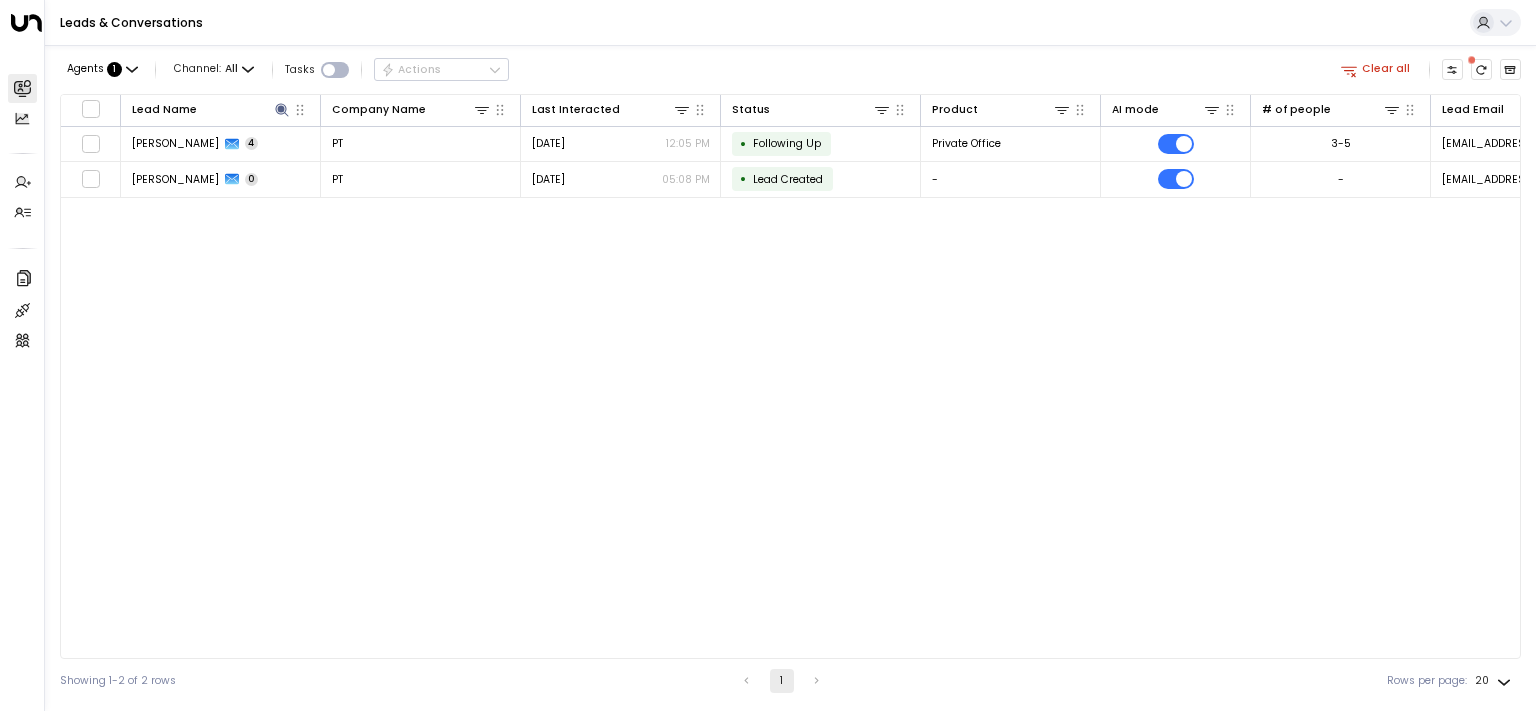 click on "Agents : 1 Channel: All Tasks   Actions Clear all Lead Name Company Name Last Interacted Status Product AI mode # of people Lead Email Phone Location [PERSON_NAME] 4 PT [DATE] 12:05 PM • Following Up Private Office 3-5 [EMAIL_ADDRESS][DOMAIN_NAME] [PHONE_NUMBER] Grand Central [PERSON_NAME] 0 PT [DATE] 05:08 PM • Lead Created - - [EMAIL_ADDRESS][DOMAIN_NAME] [PHONE_NUMBER] - Showing   1-2 of 2   rows 1 Rows per page: 20 **" at bounding box center (790, 374) 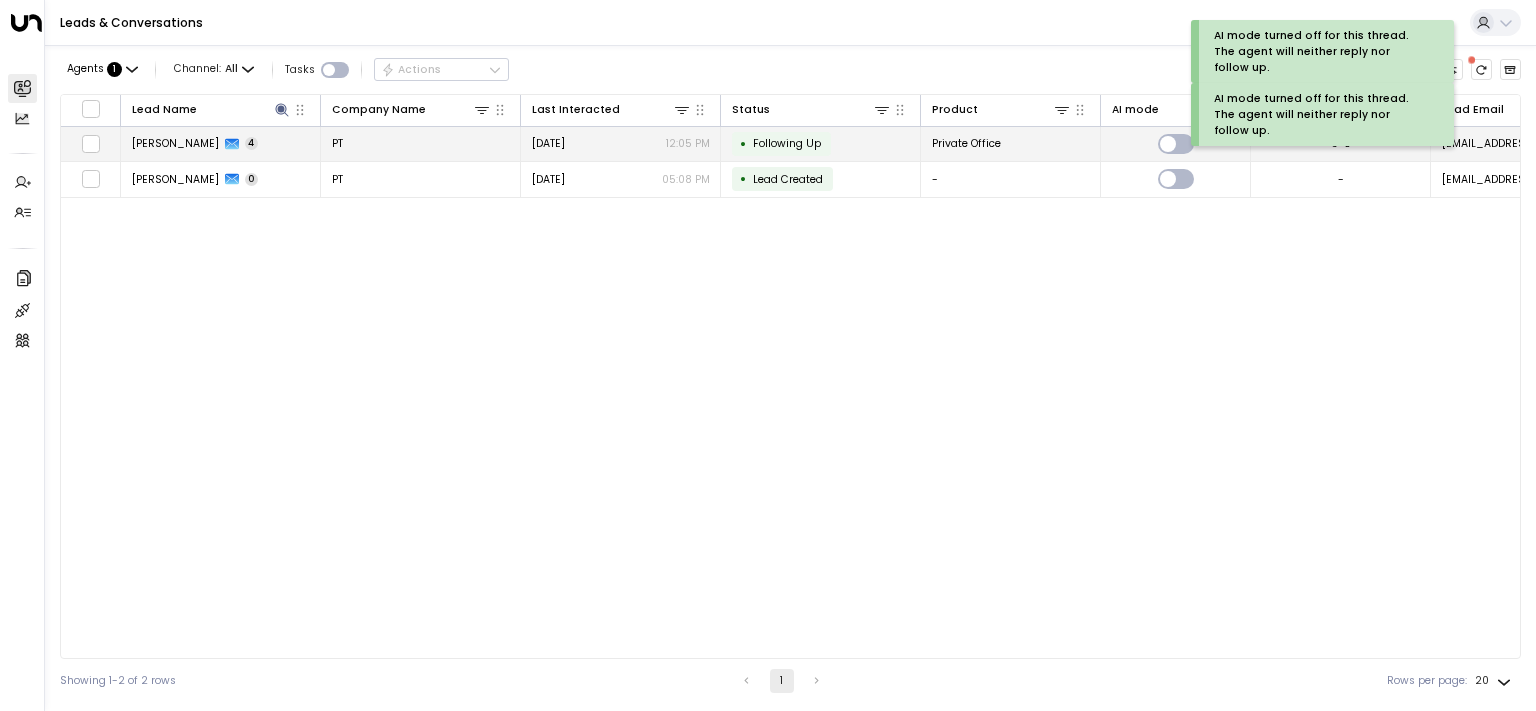 click on "[PERSON_NAME]" at bounding box center [175, 143] 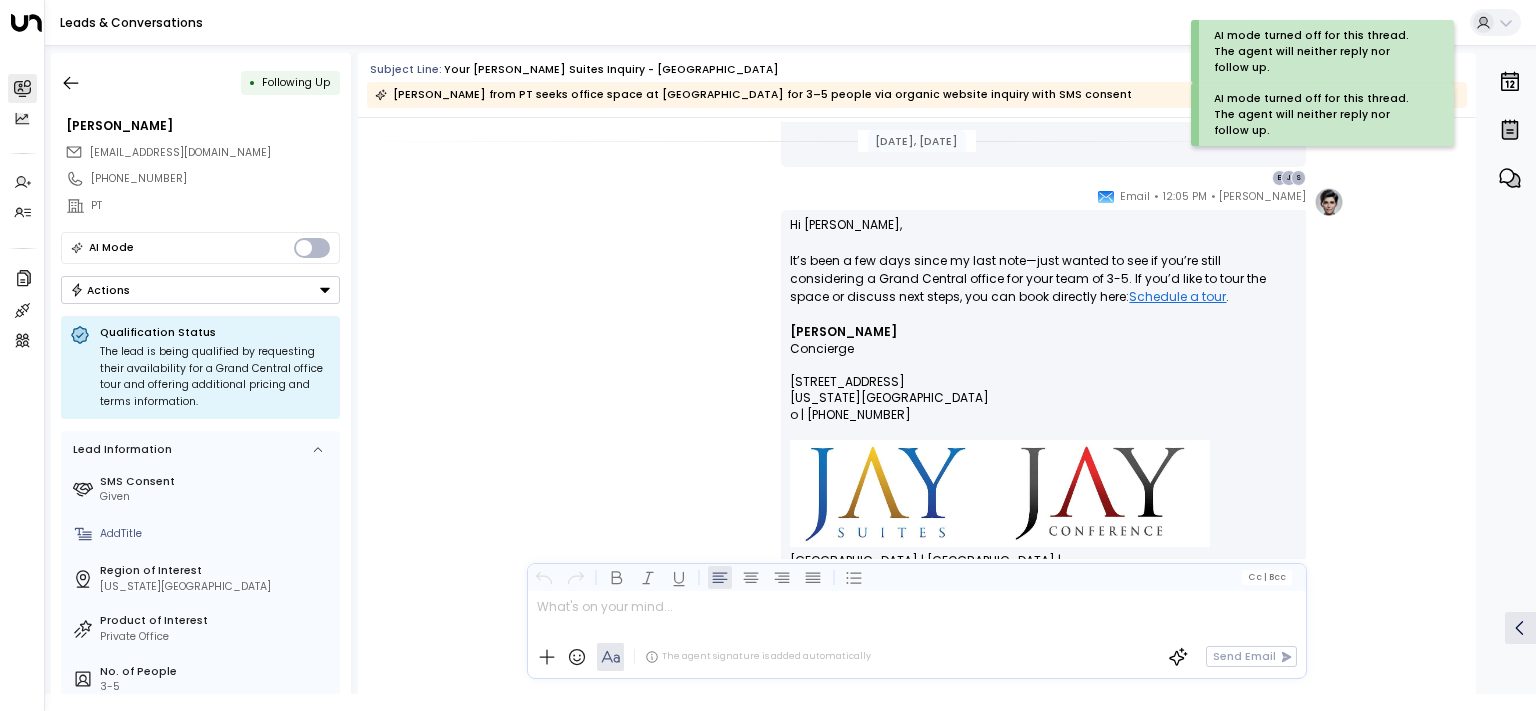 scroll, scrollTop: 3301, scrollLeft: 0, axis: vertical 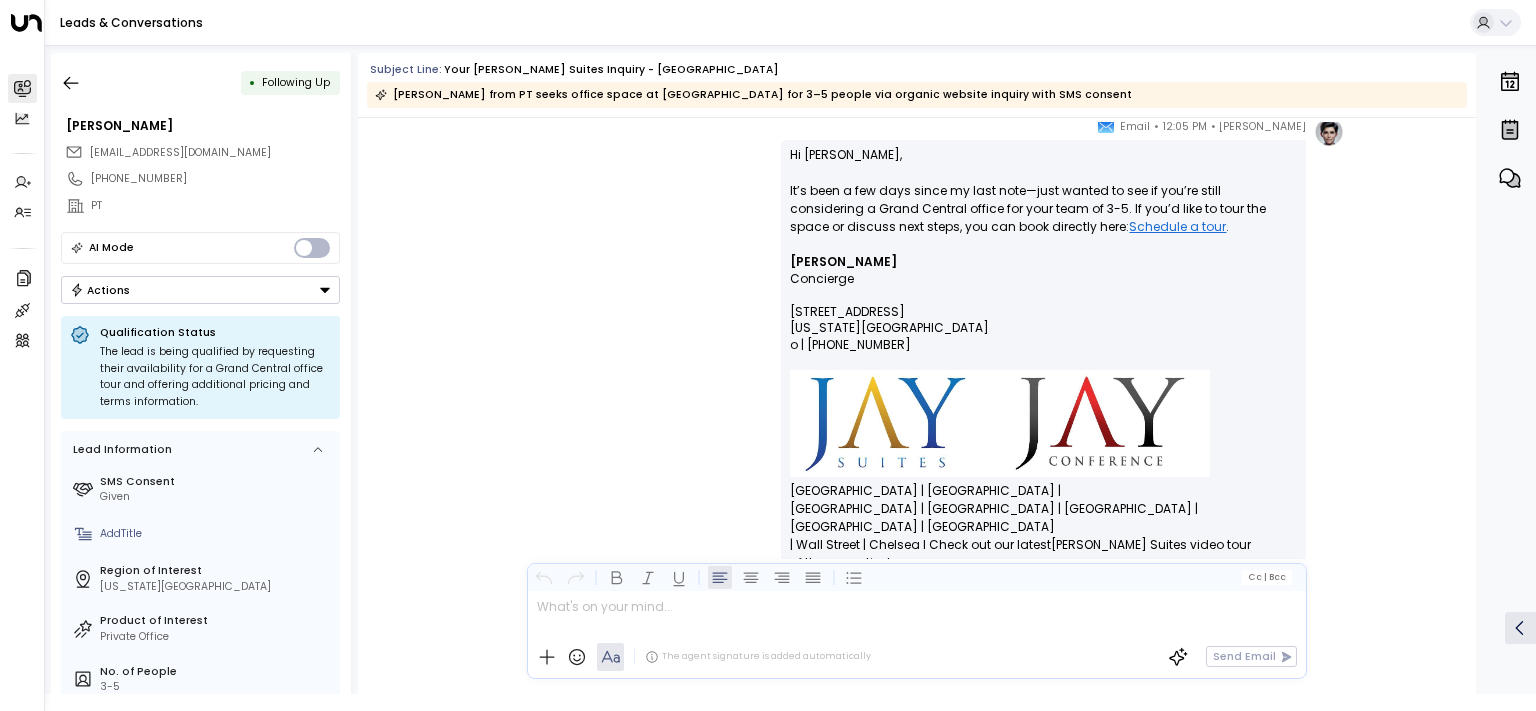 click on "Actions" at bounding box center [200, 290] 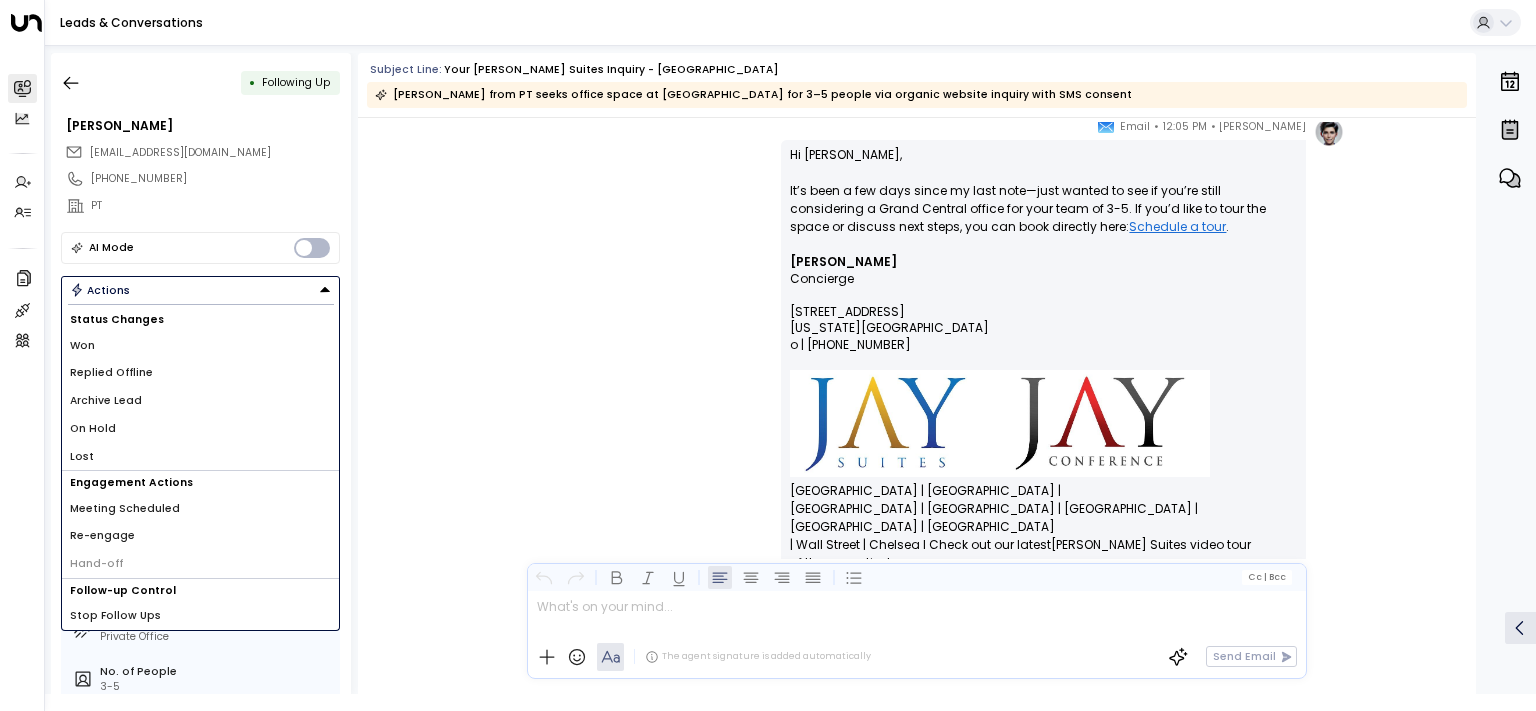 click on "Re-engage" at bounding box center [200, 536] 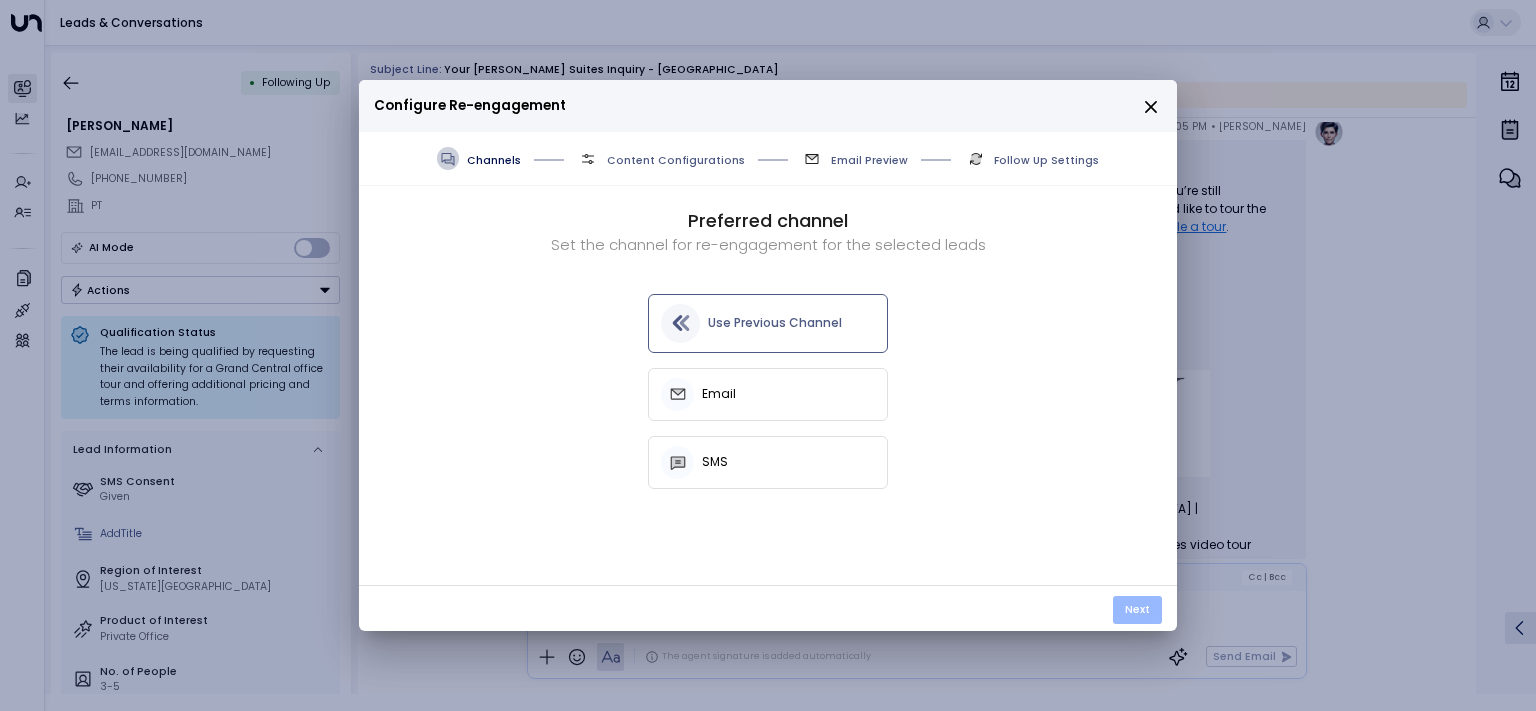 click on "Next" at bounding box center (1137, 610) 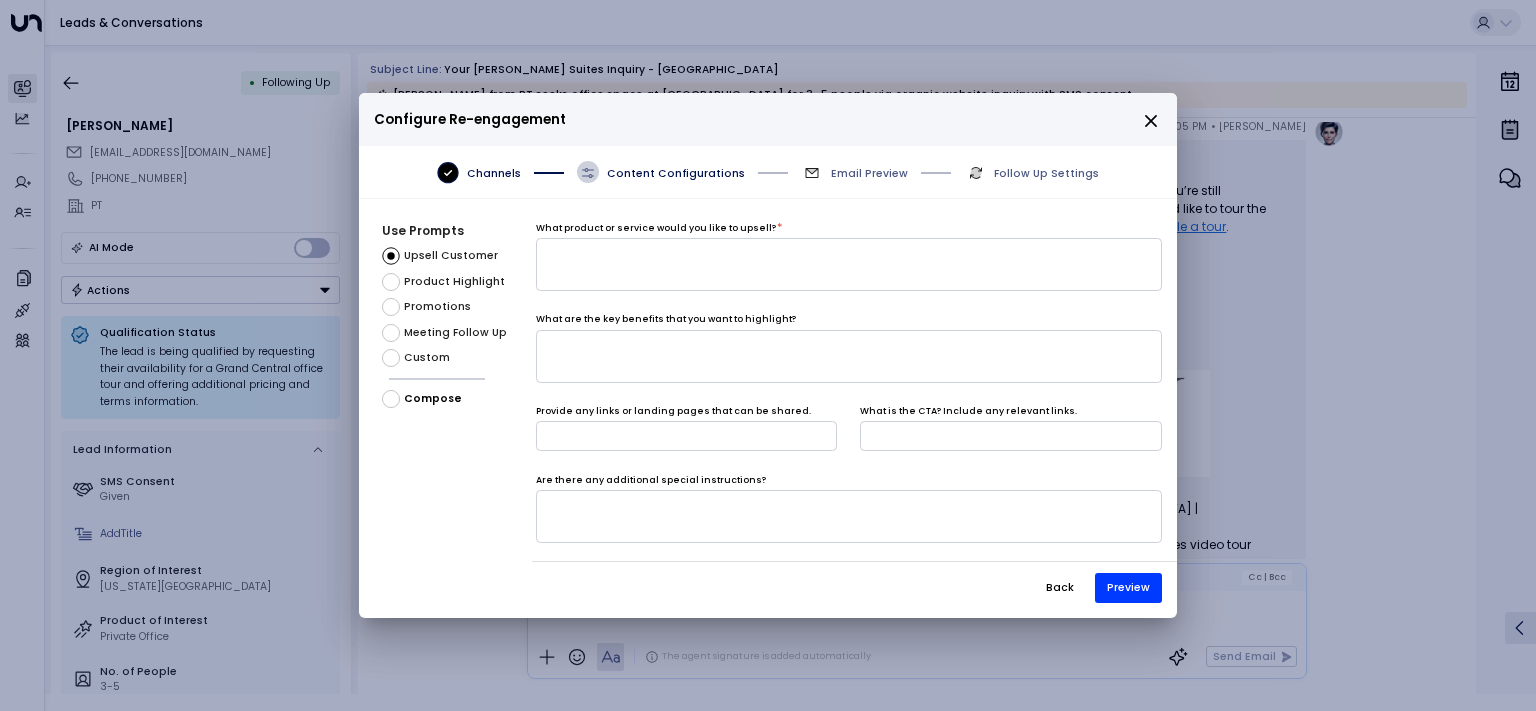 click on "Custom" at bounding box center (427, 358) 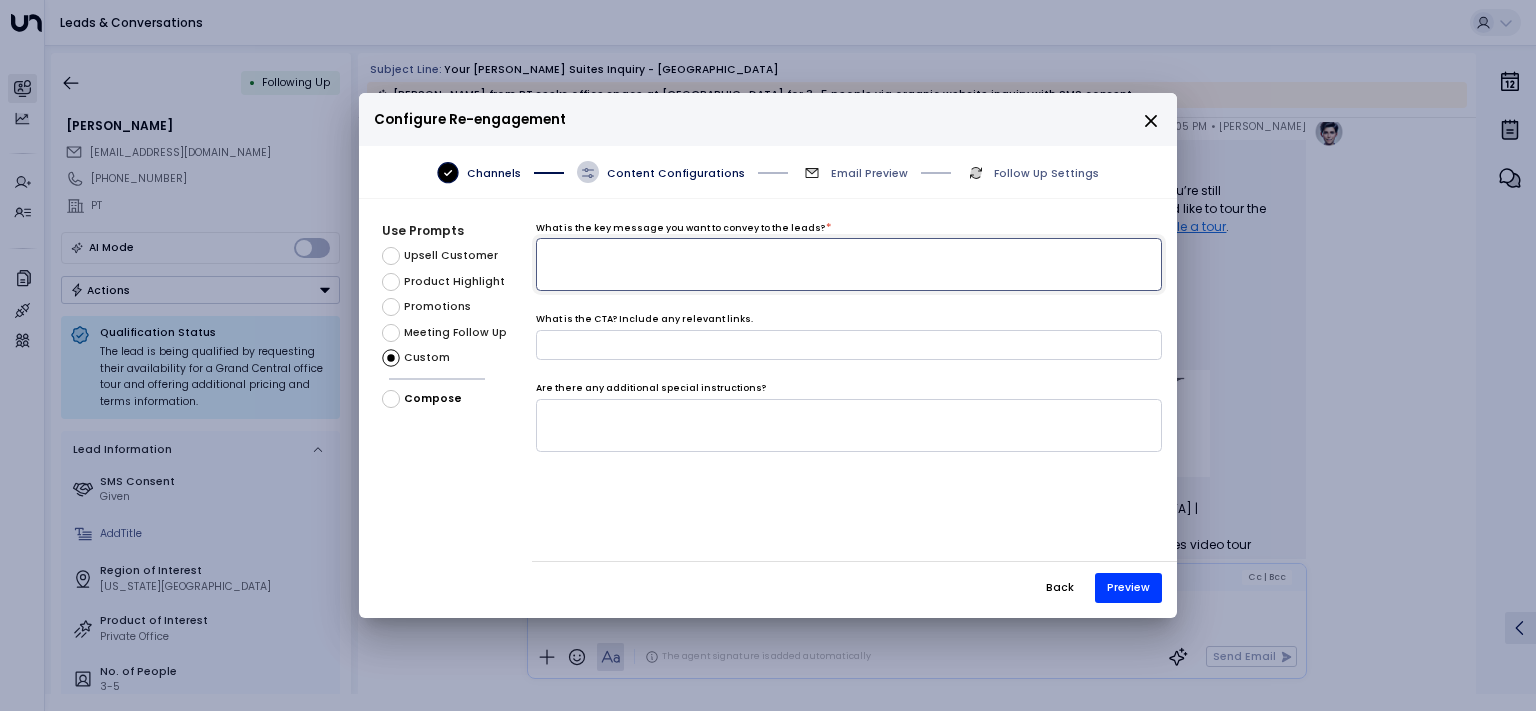 click at bounding box center [849, 264] 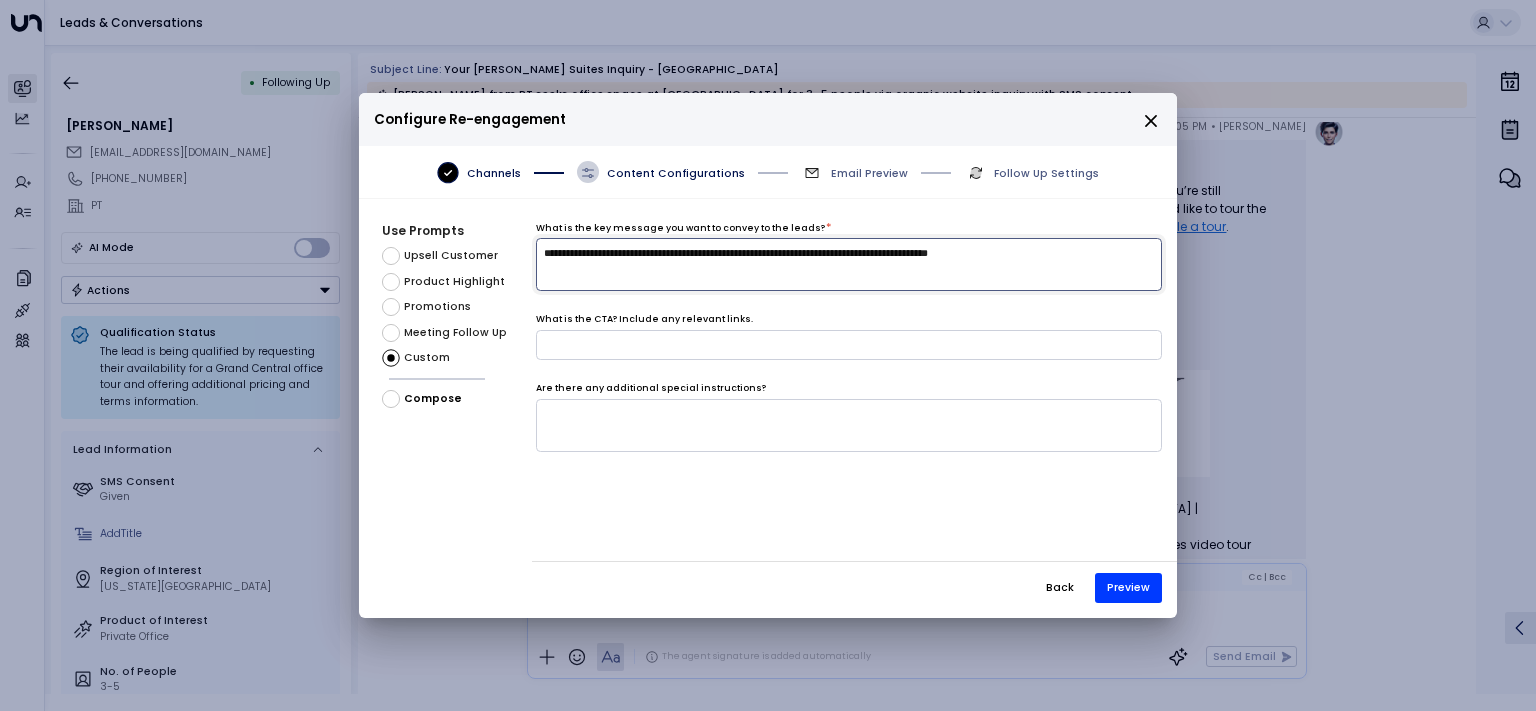 type on "**********" 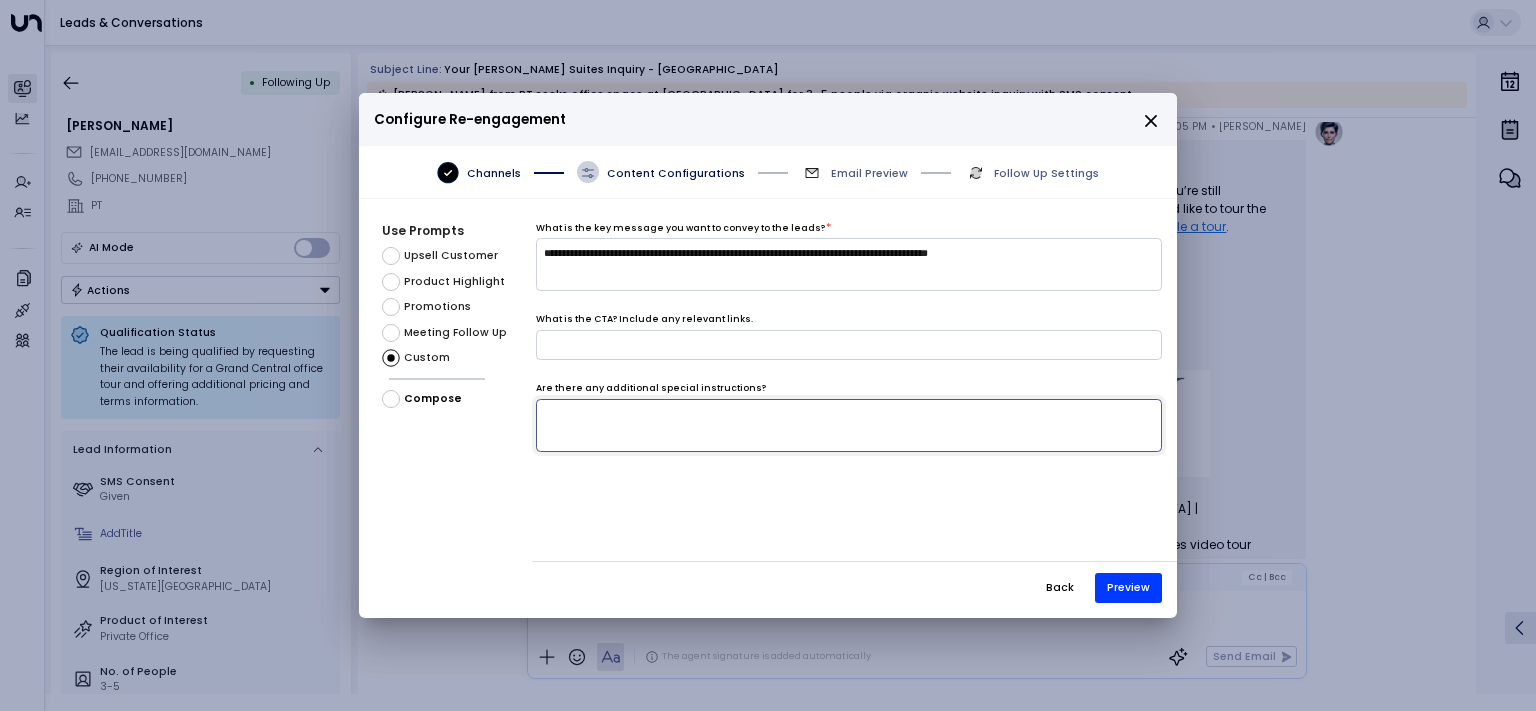 click at bounding box center (849, 425) 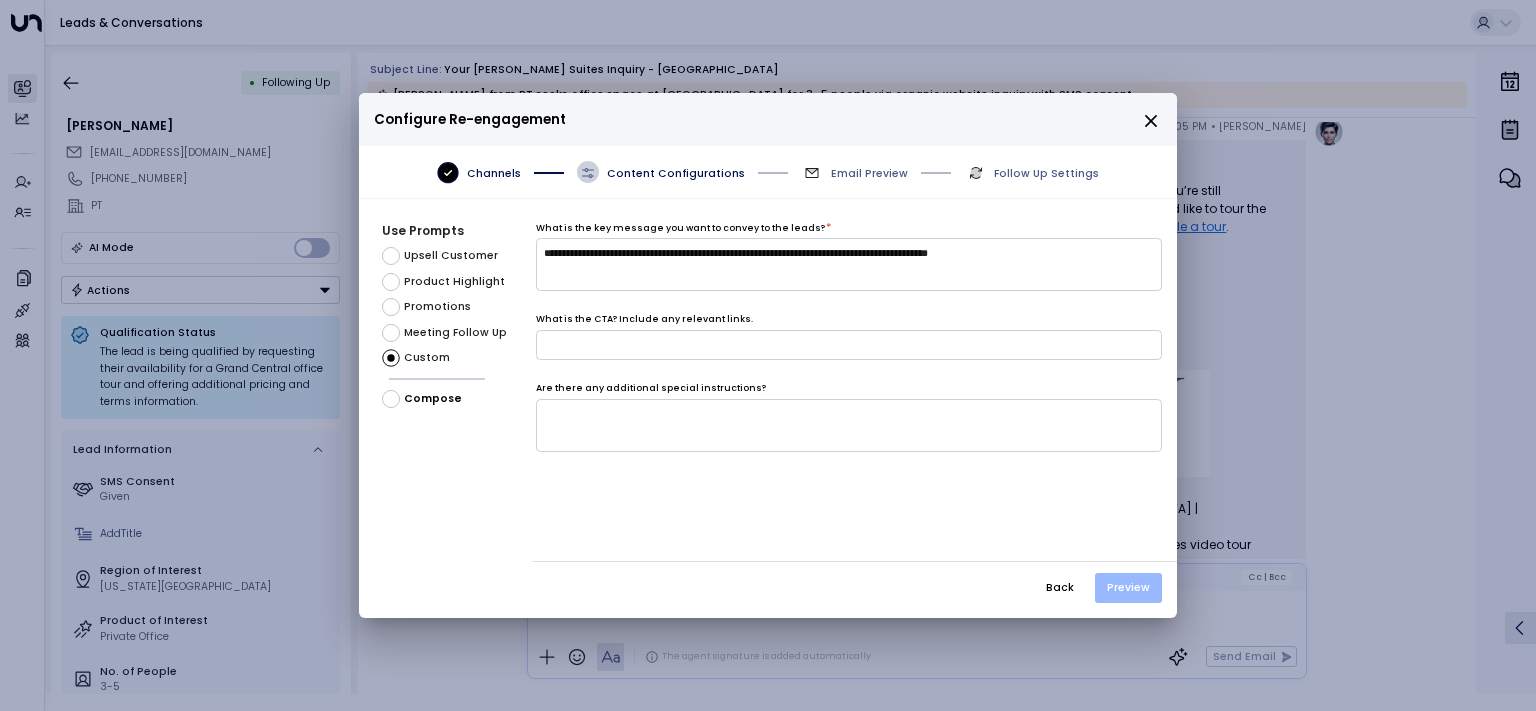click on "Preview" at bounding box center [1128, 588] 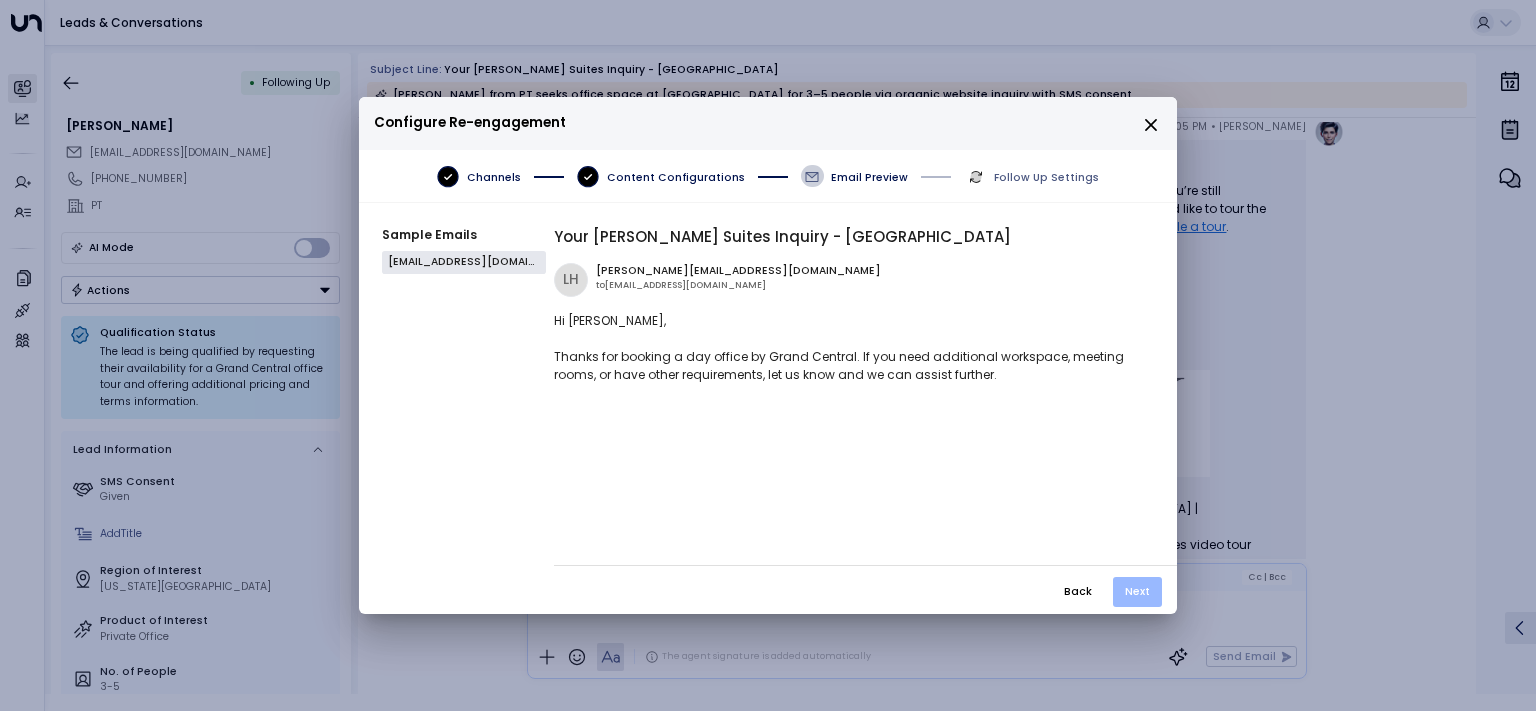 click on "Next" at bounding box center (1137, 592) 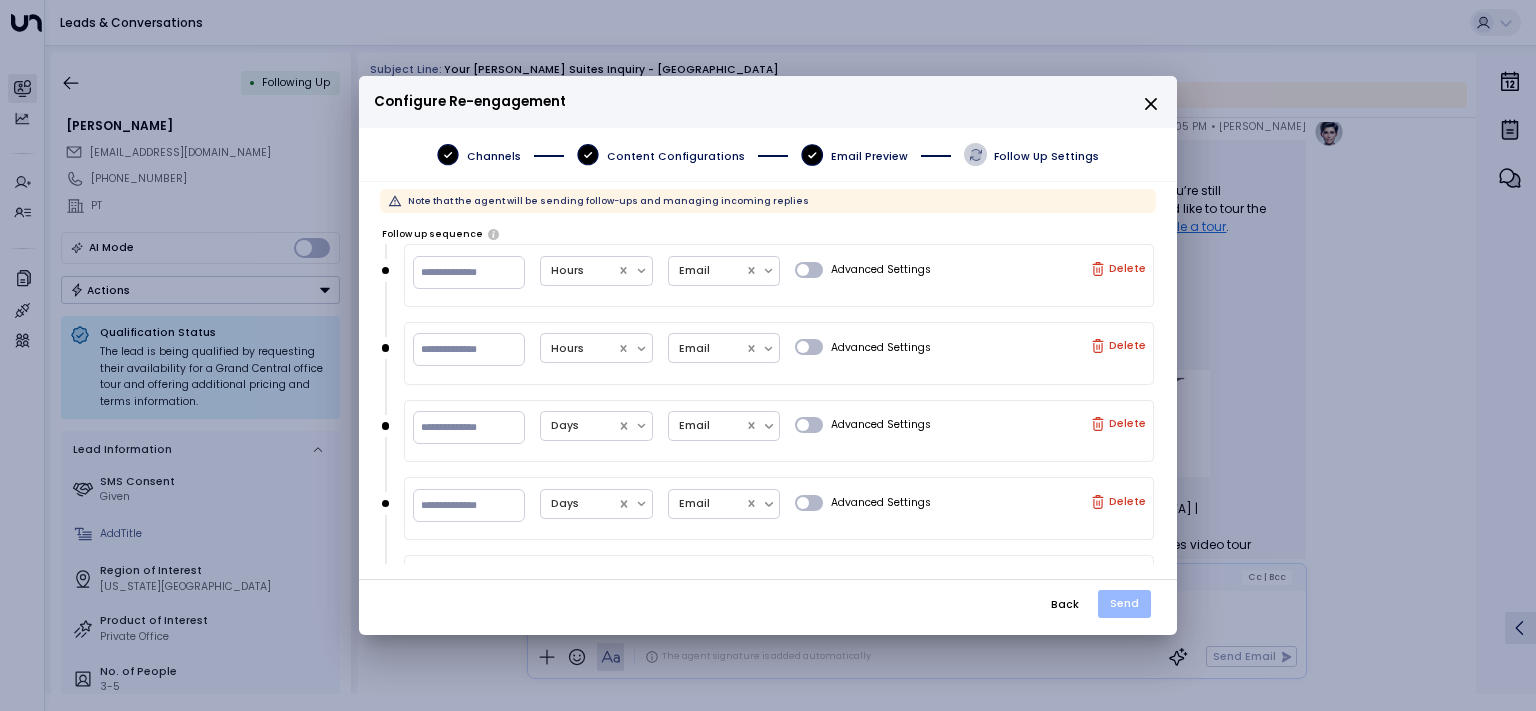 click on "Send" at bounding box center [1124, 604] 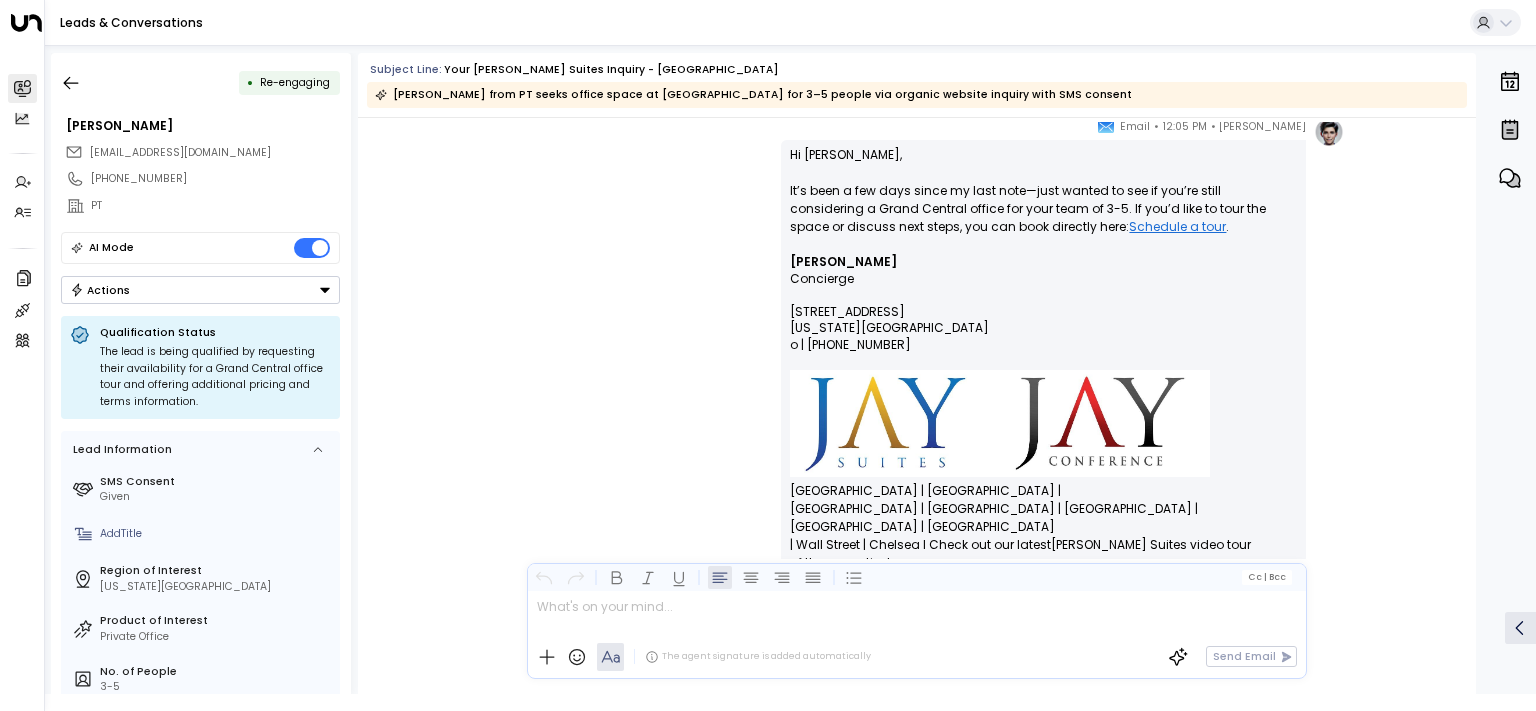 scroll, scrollTop: 3818, scrollLeft: 0, axis: vertical 